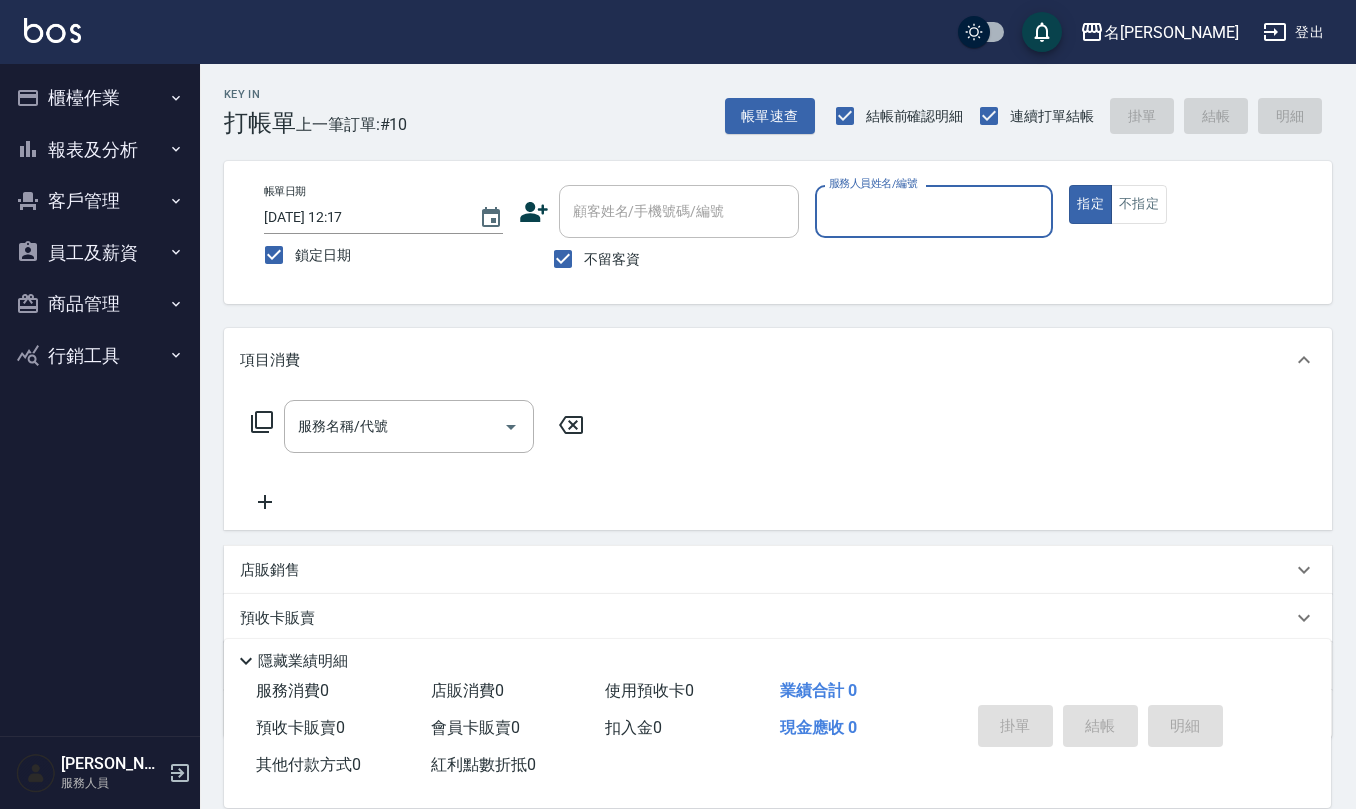 scroll, scrollTop: 0, scrollLeft: 0, axis: both 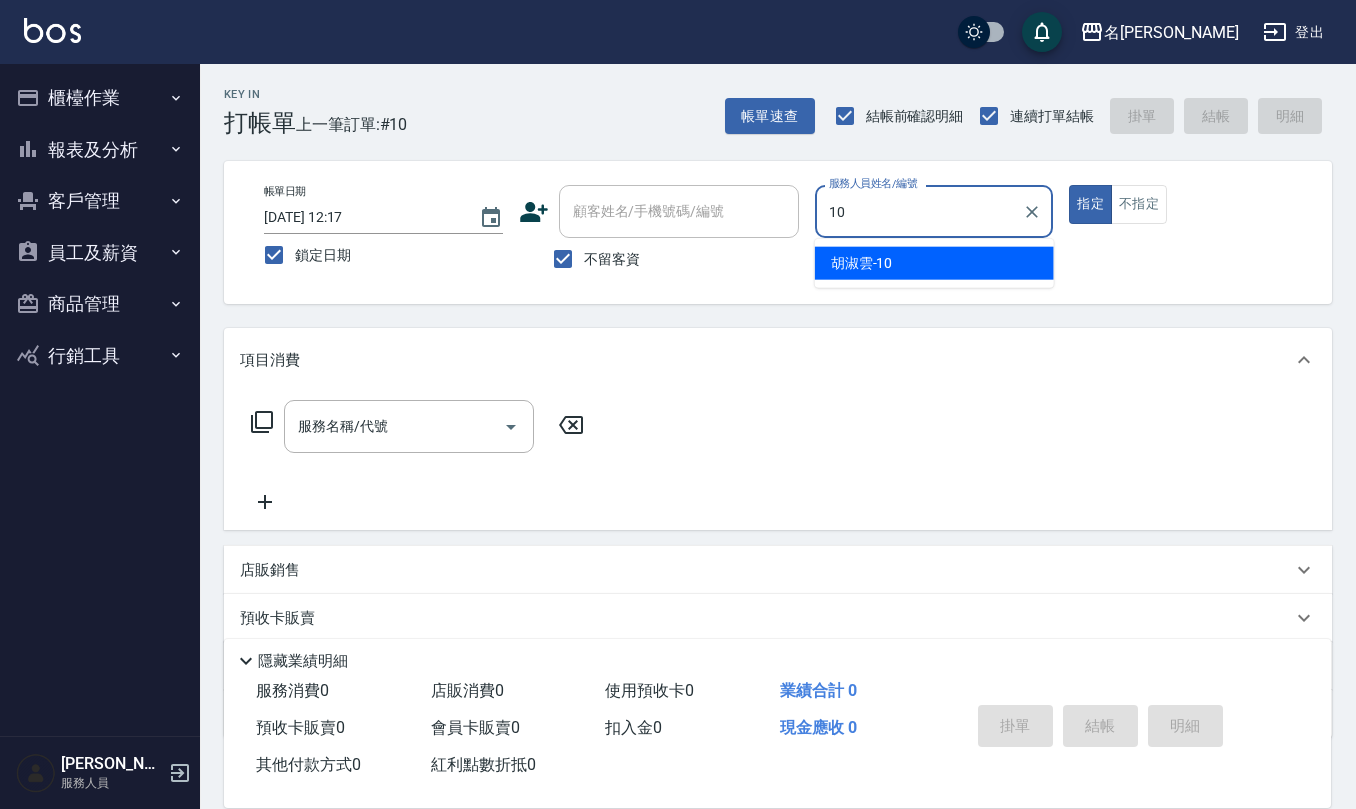 type on "[PERSON_NAME]-10" 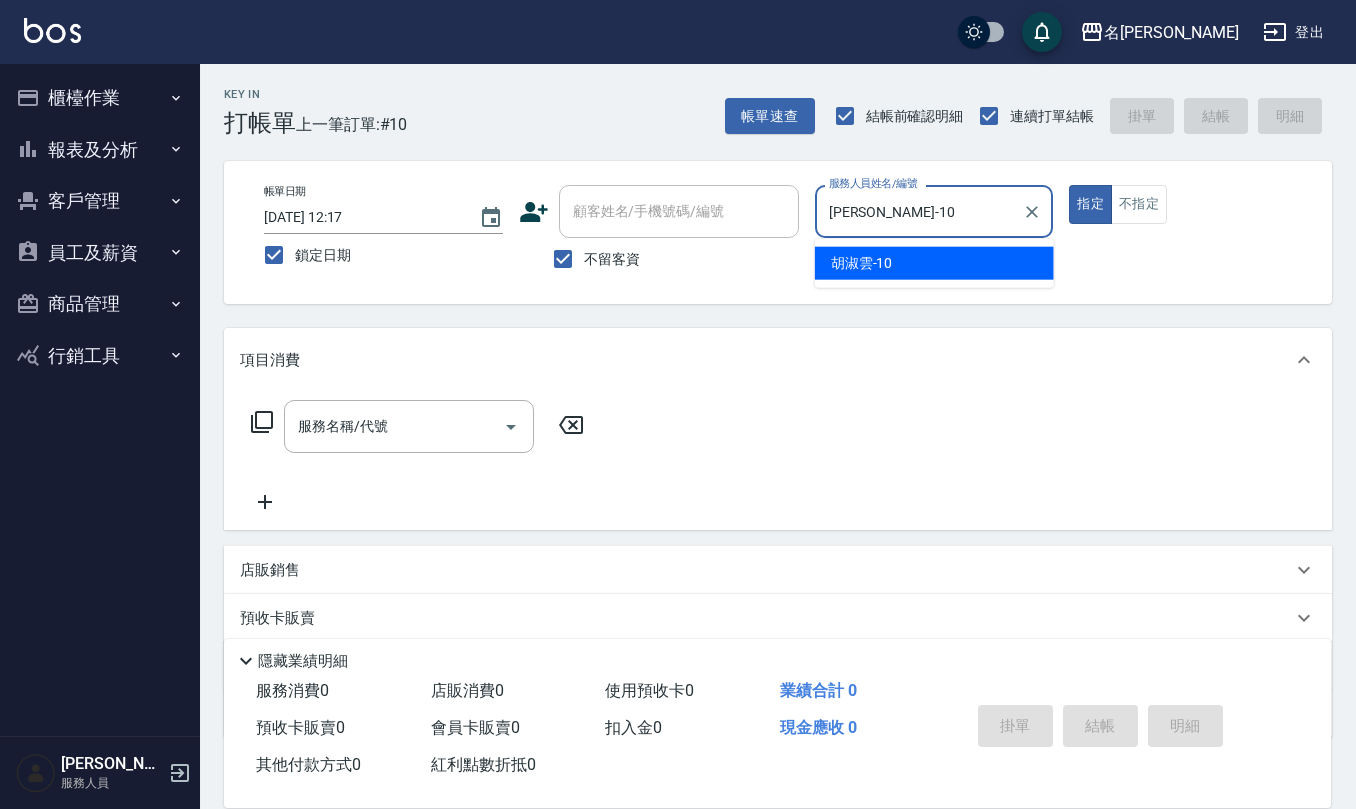 type on "true" 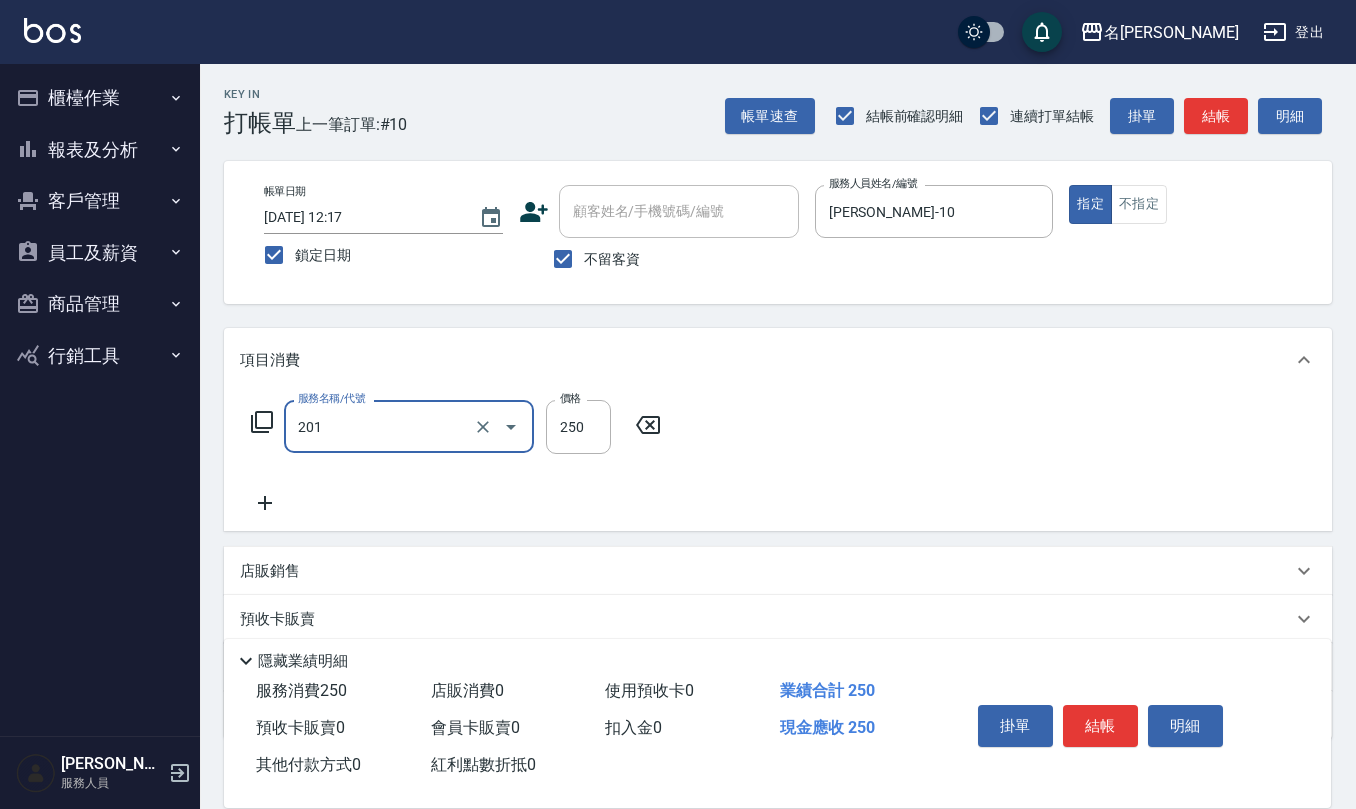 type on "洗髮(201)" 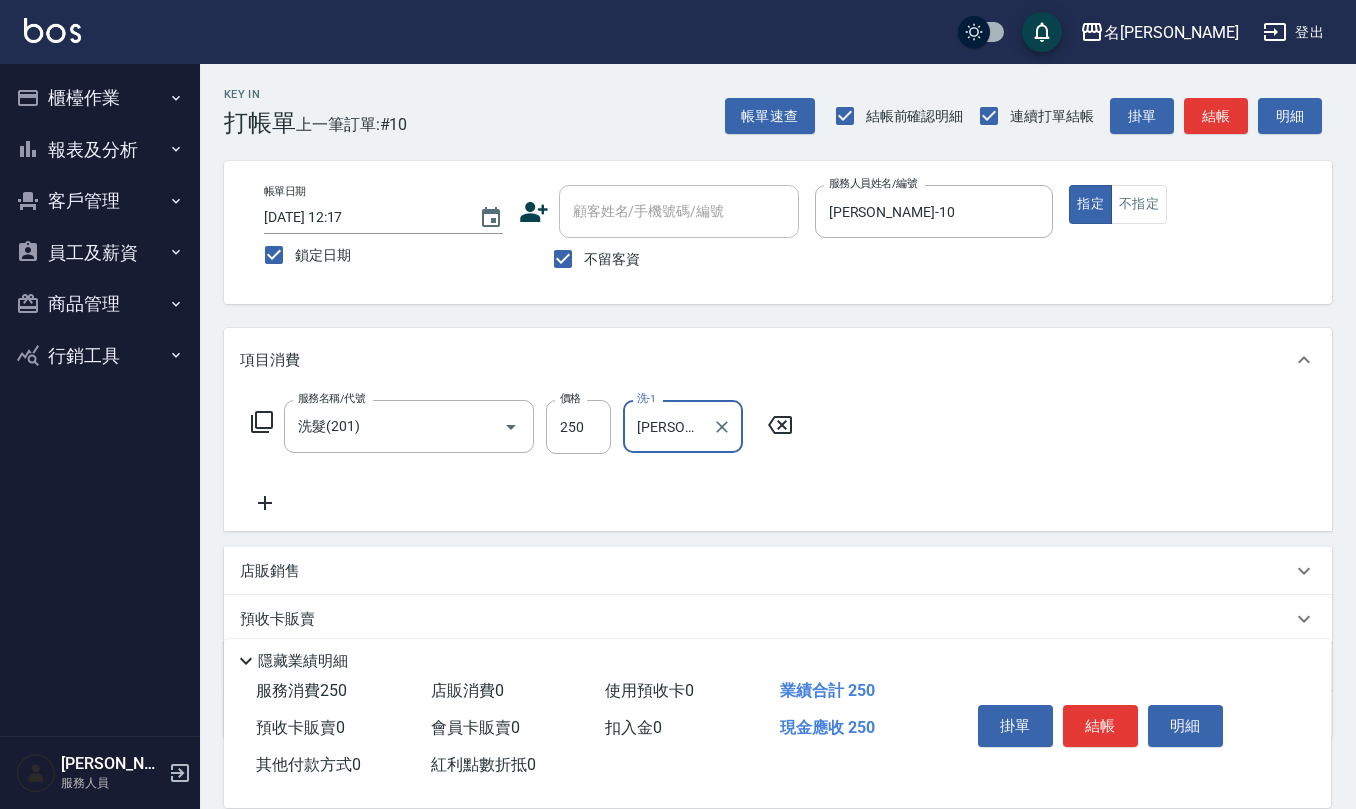 type on "[PERSON_NAME]-26" 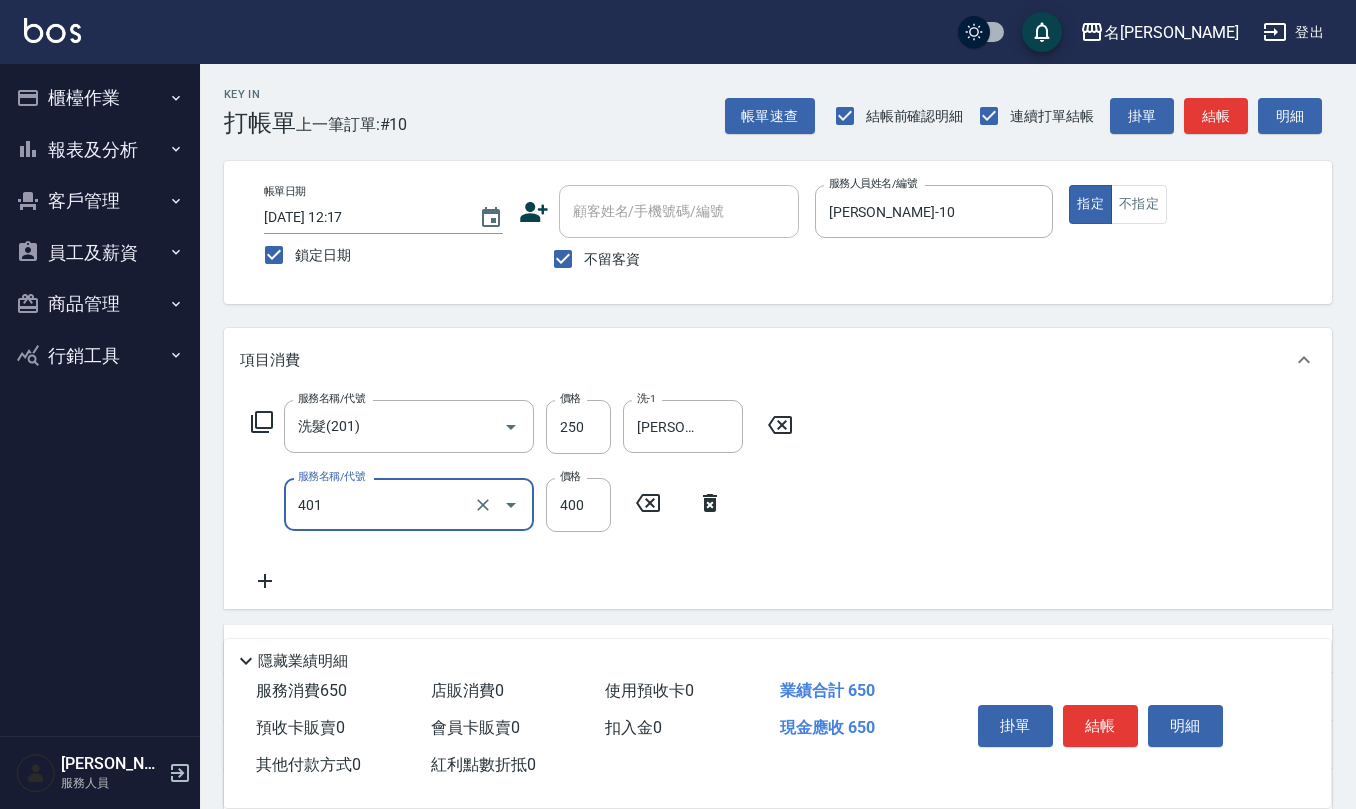 type on "剪髮(401)" 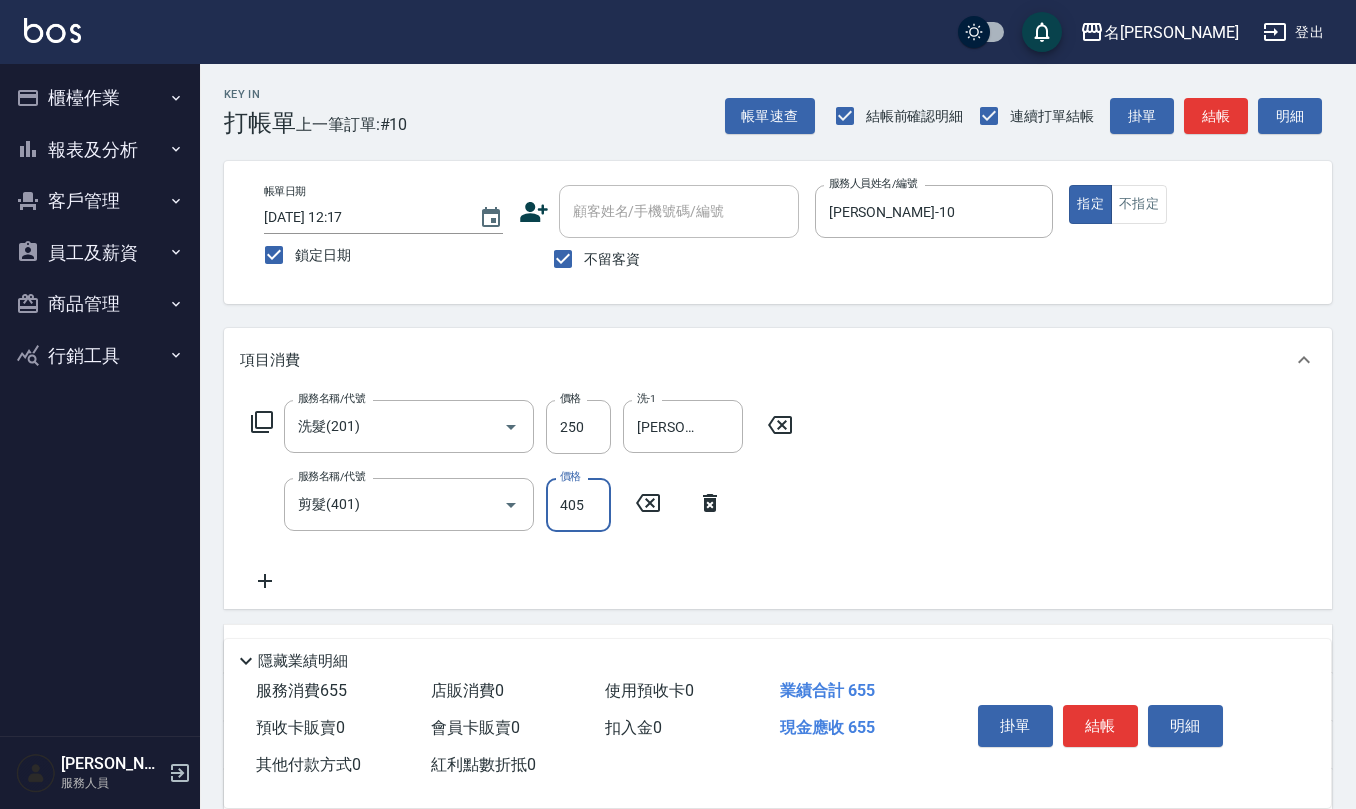 type on "405" 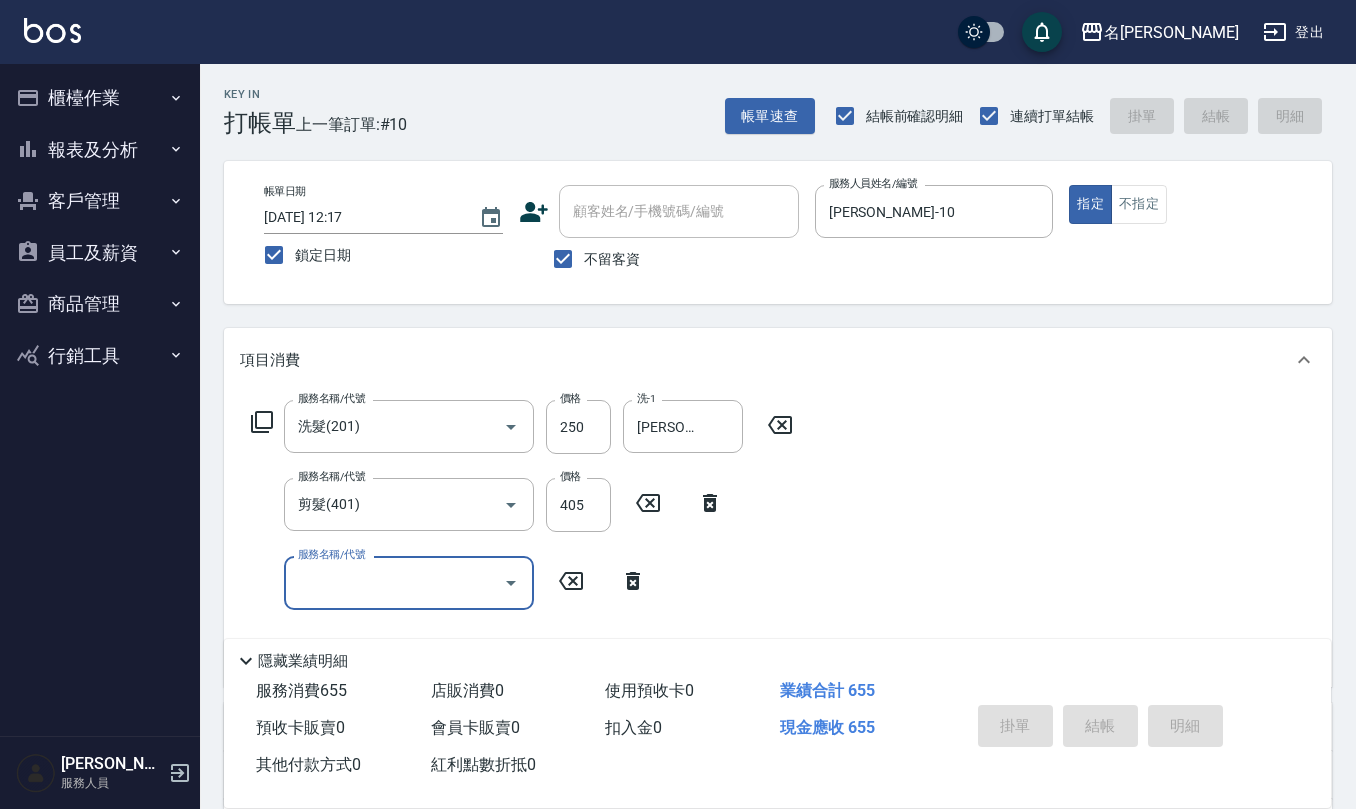 type 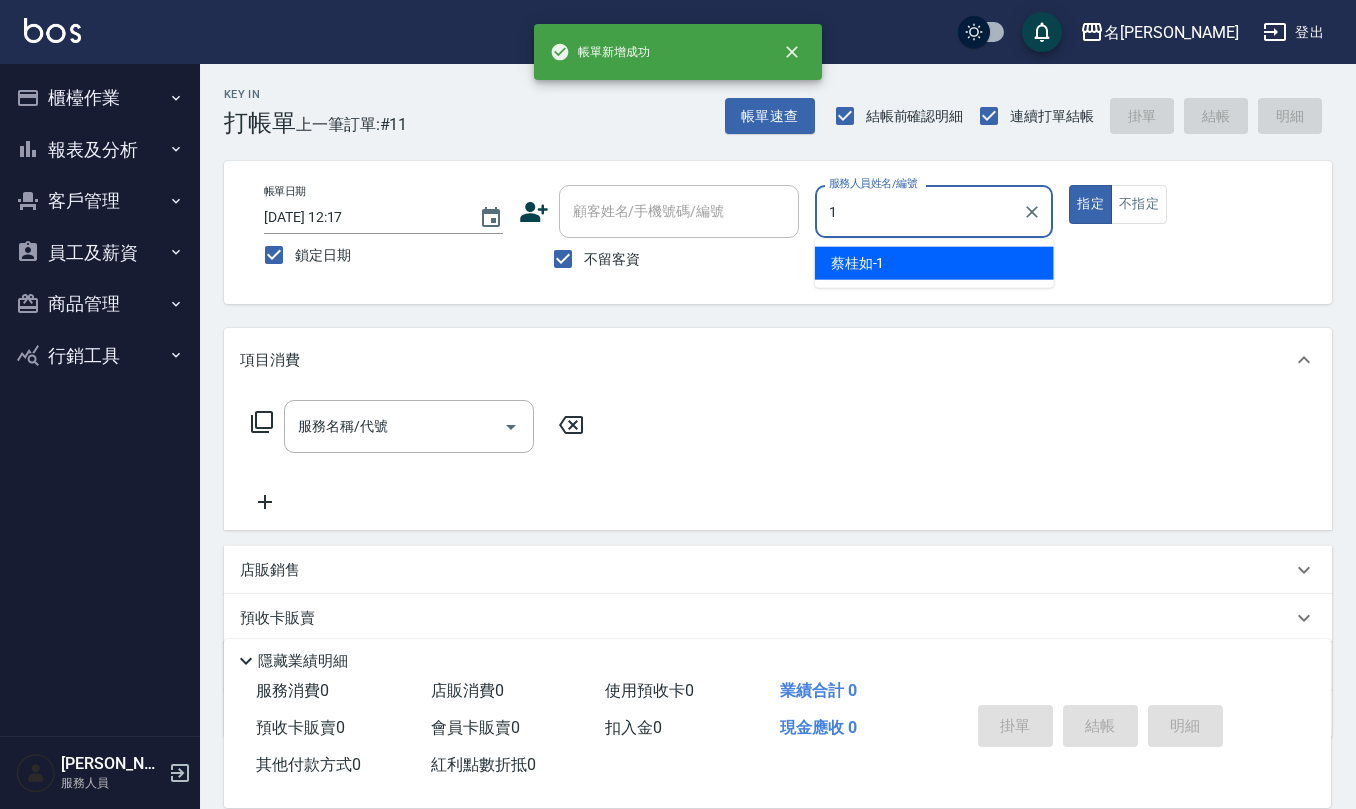 type on "[PERSON_NAME]1" 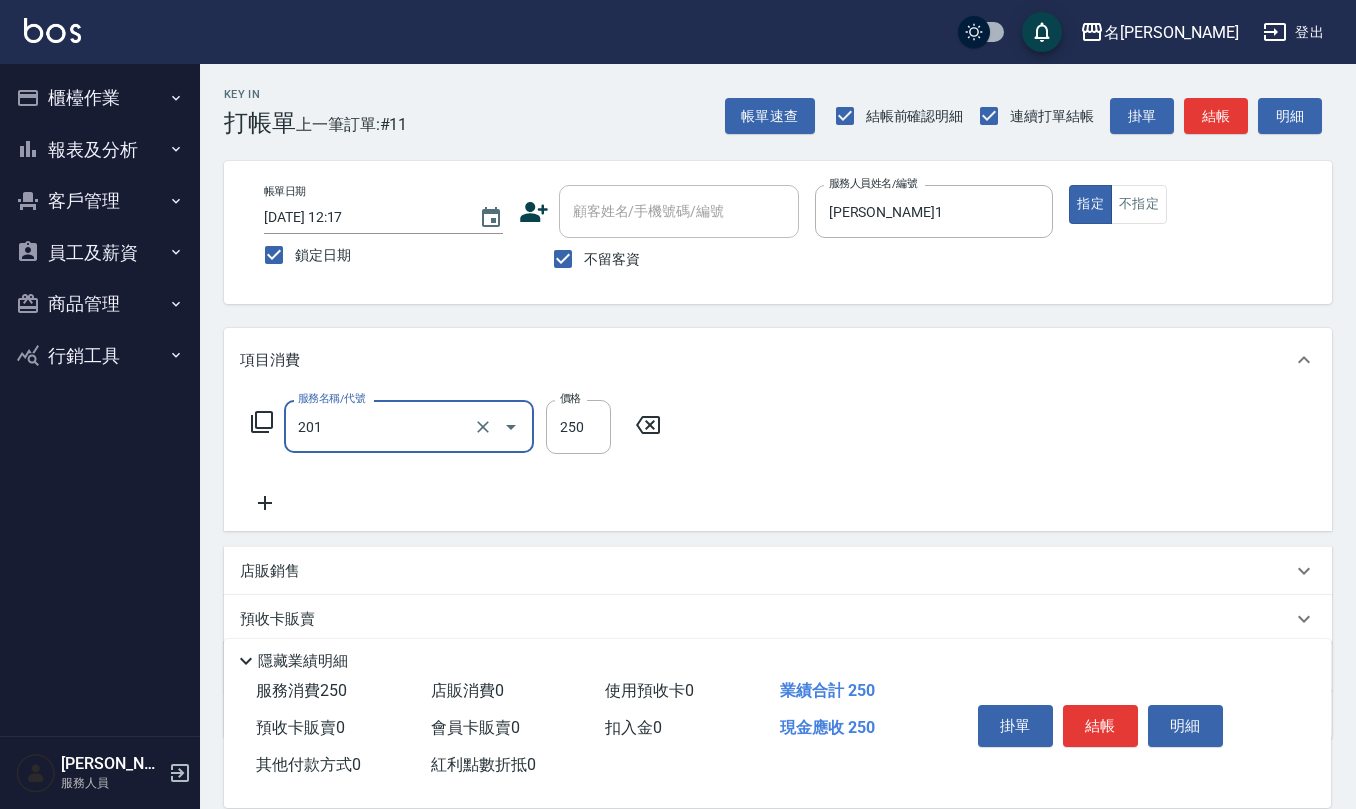type on "洗髮(201)" 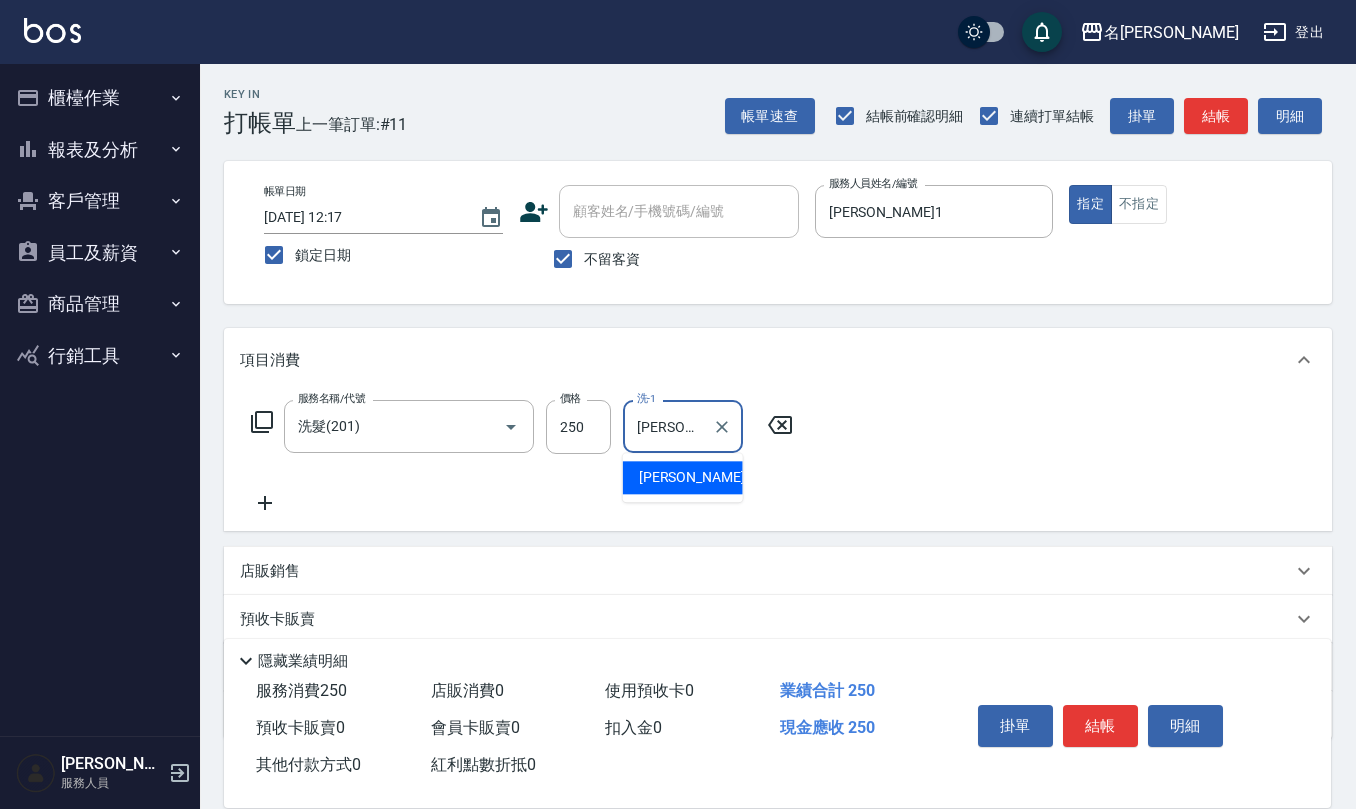 type on "[PERSON_NAME]-30" 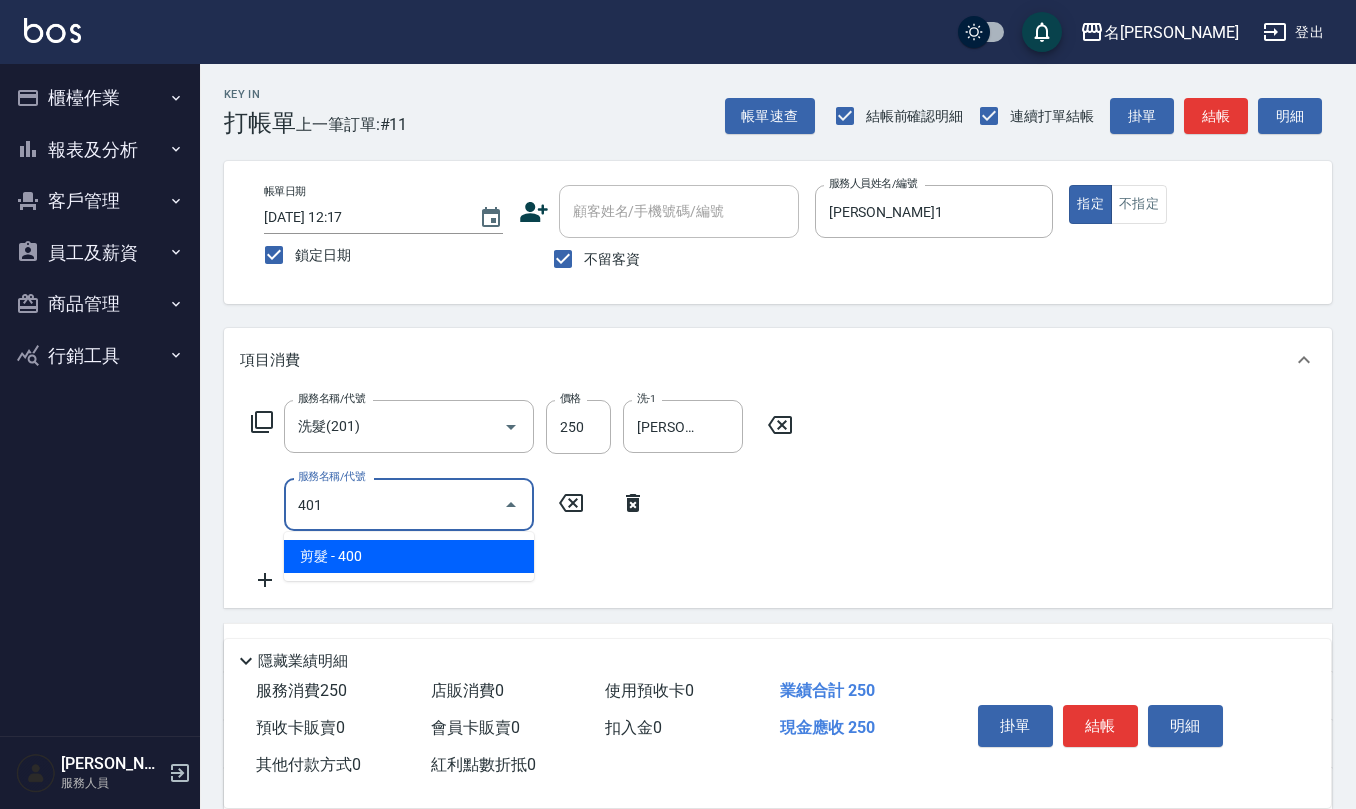 type on "剪髮(401)" 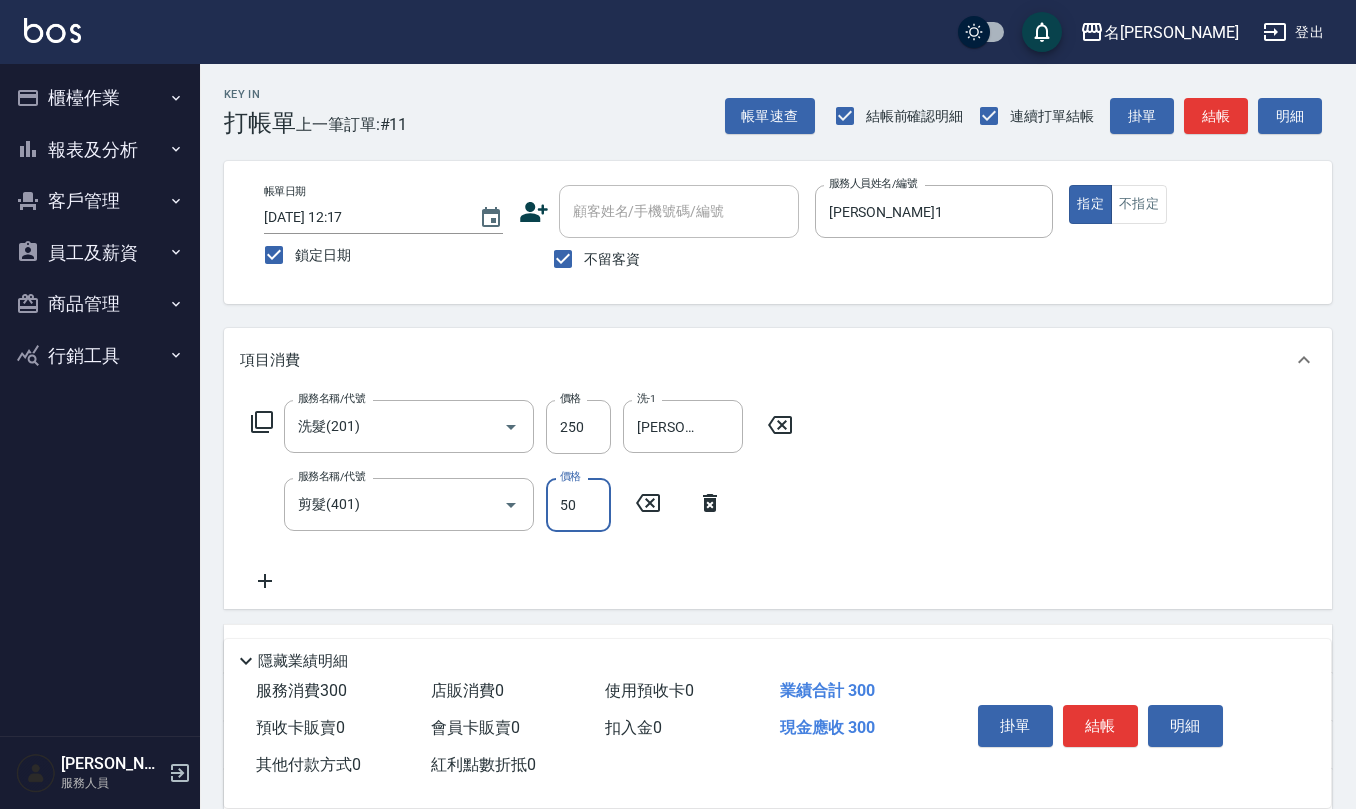 type on "50" 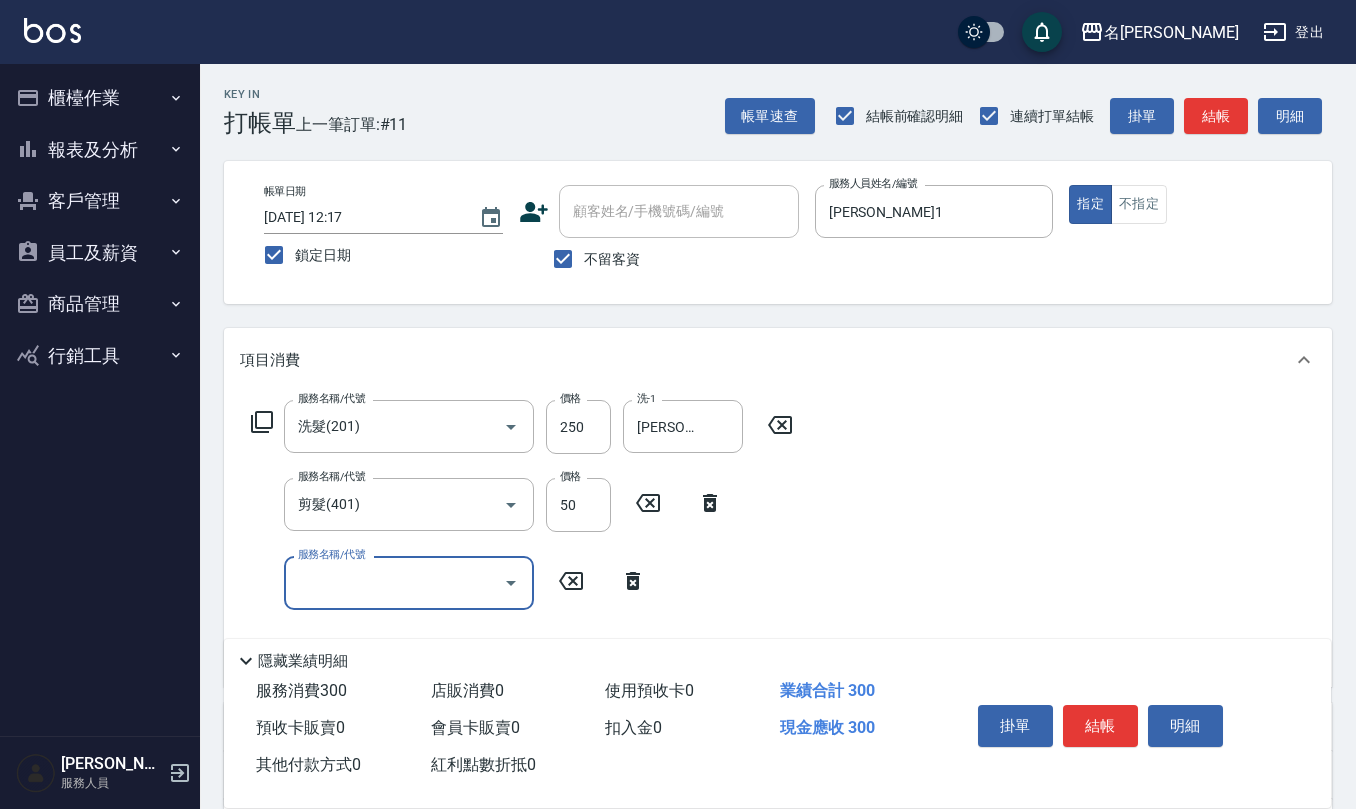 type on "7" 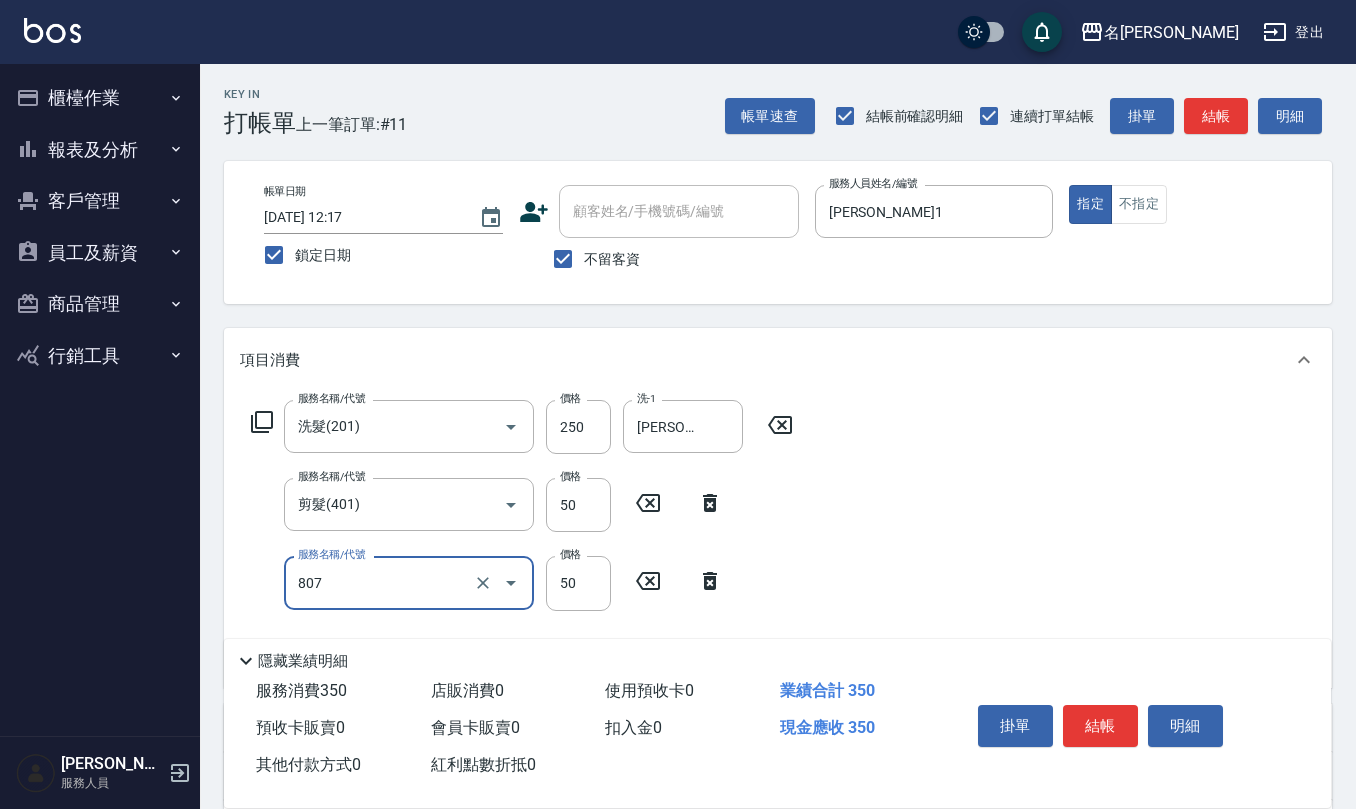 type on "TG護髮素(潤絲)(807)" 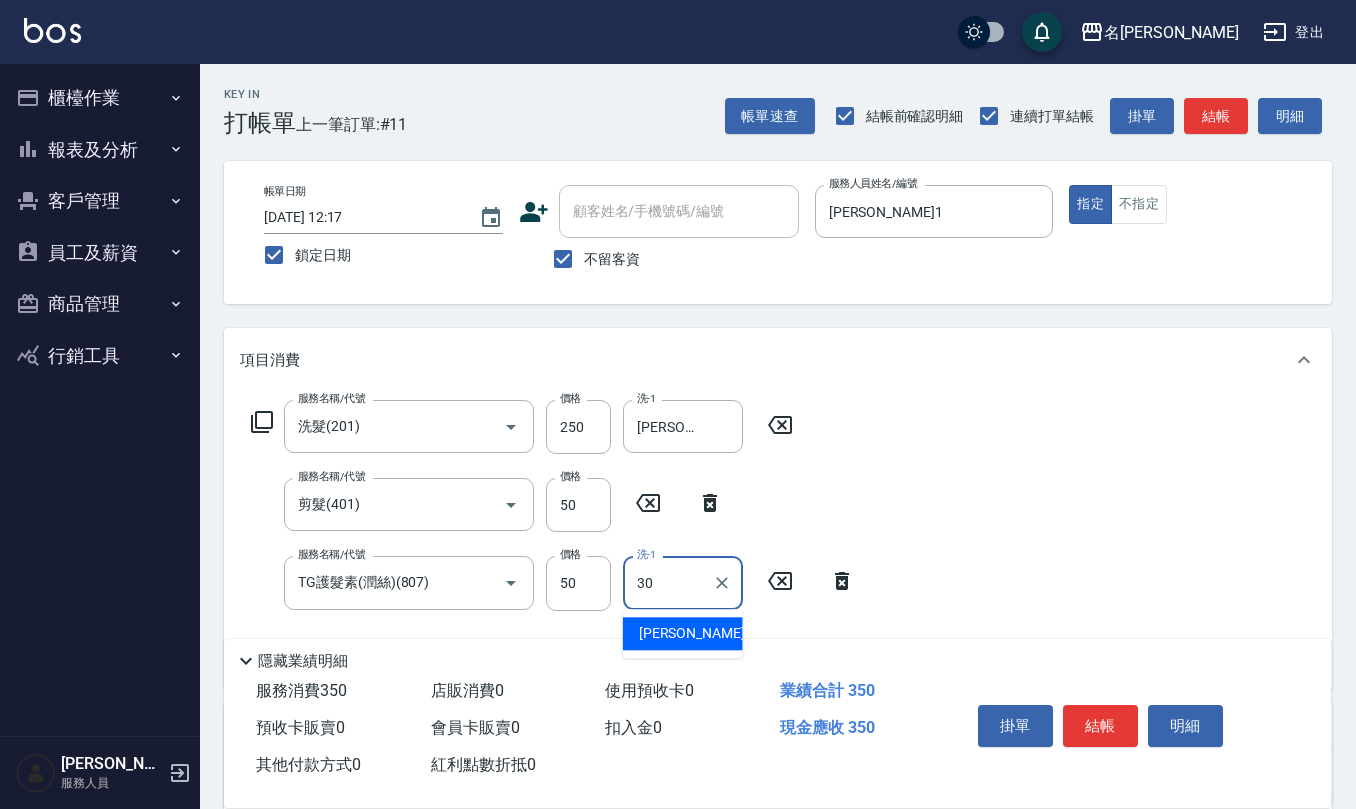 type on "[PERSON_NAME]-30" 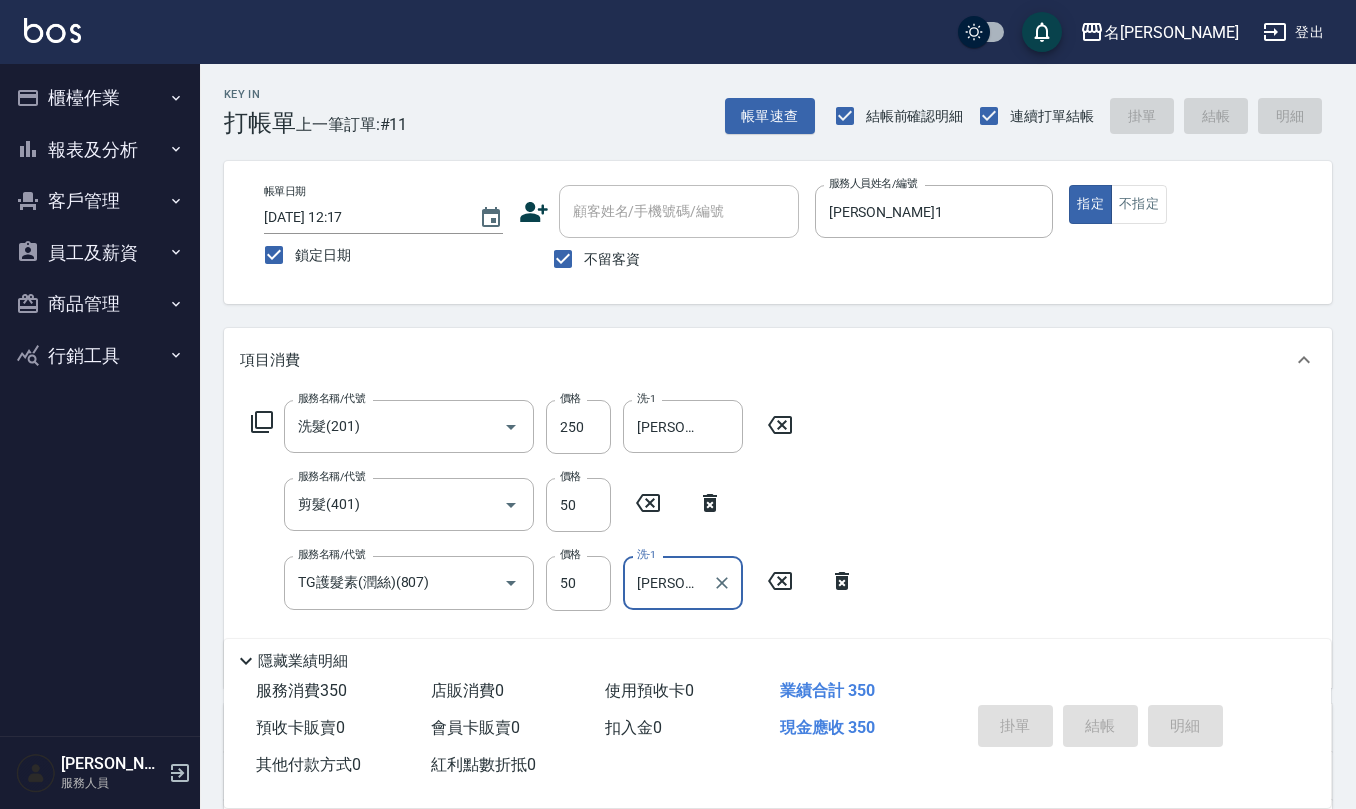 type 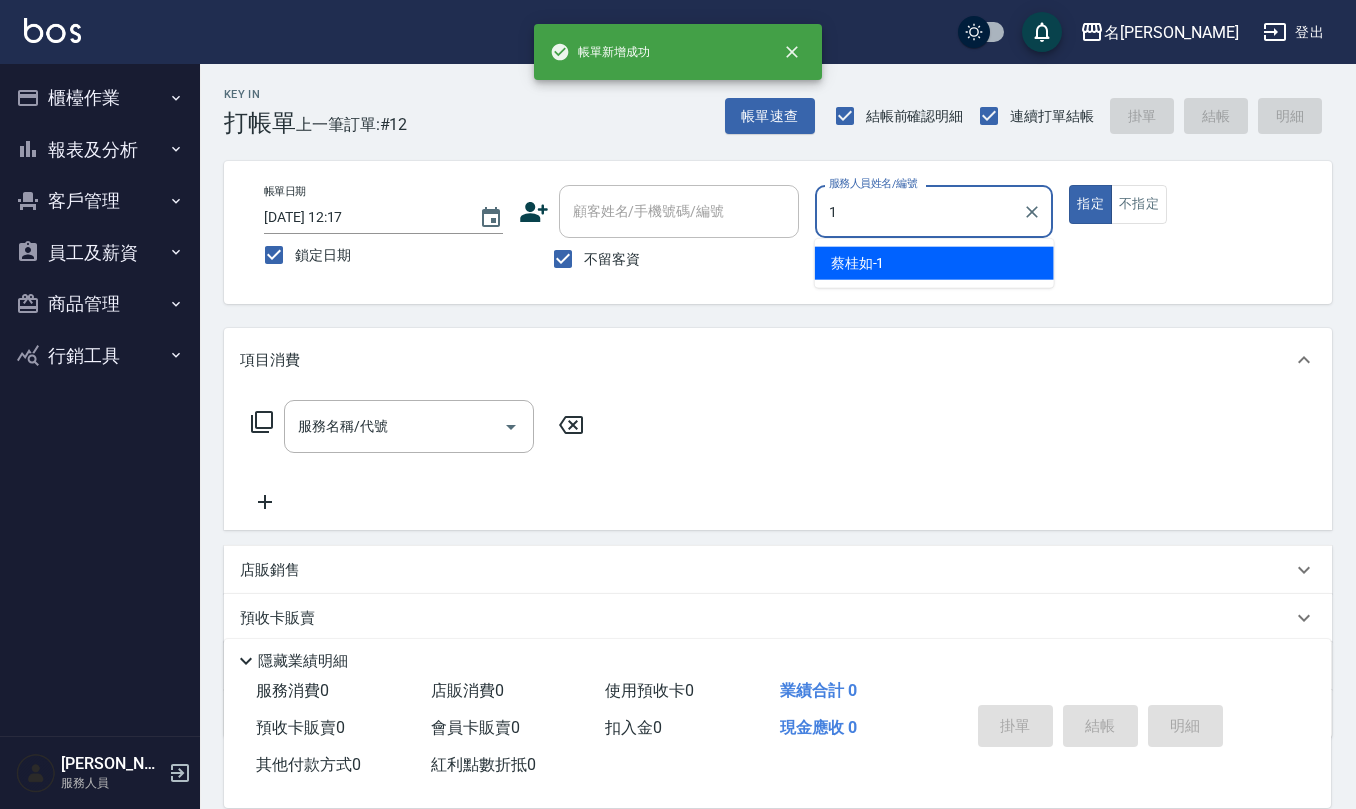type on "[PERSON_NAME]1" 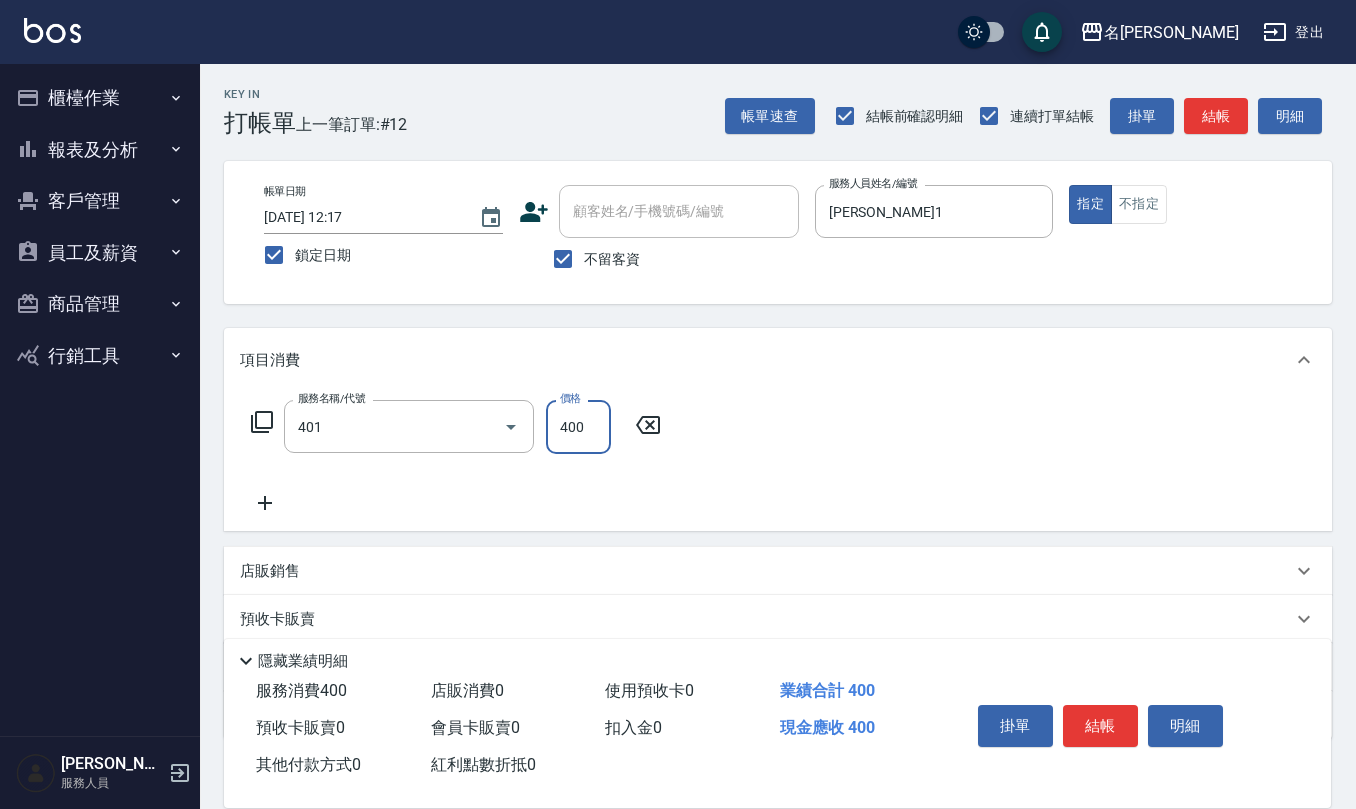 type on "剪髮(401)" 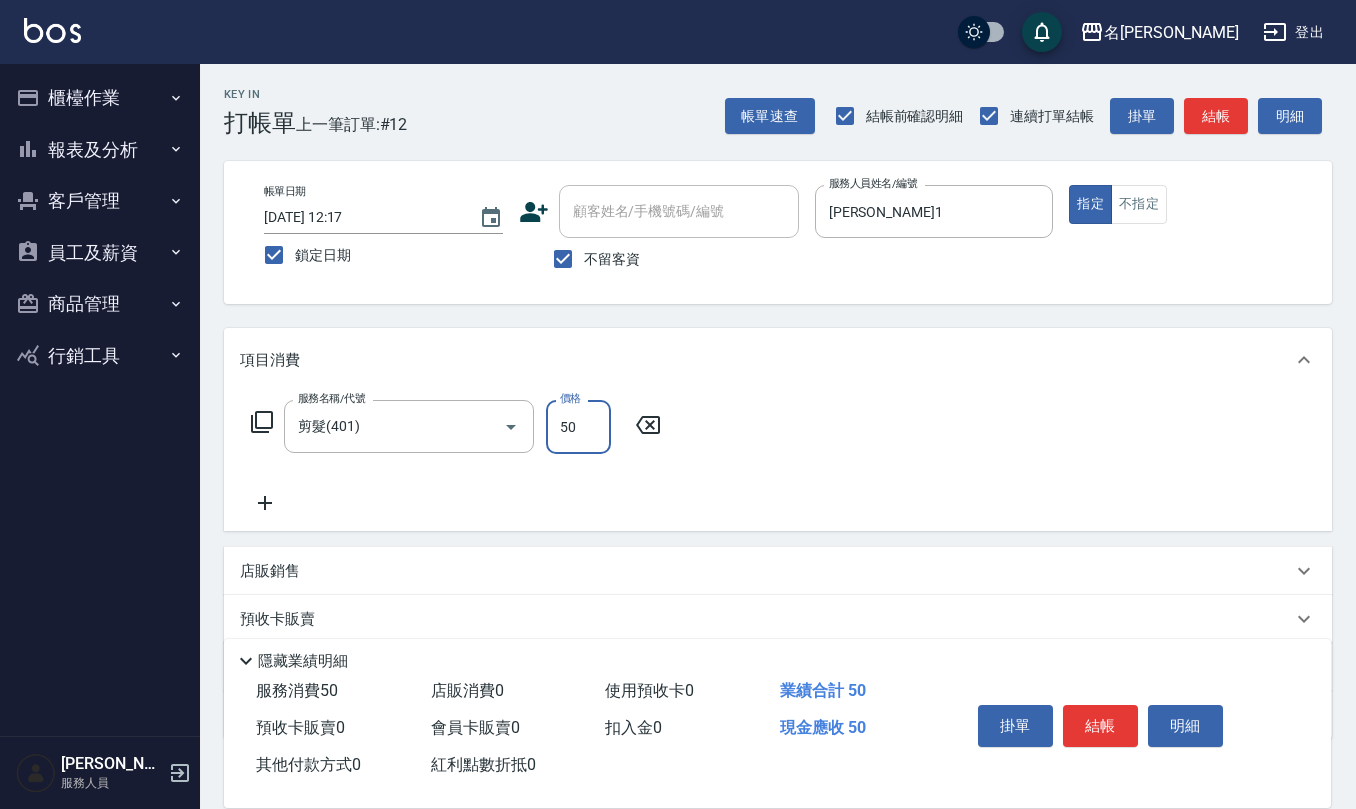 type on "50" 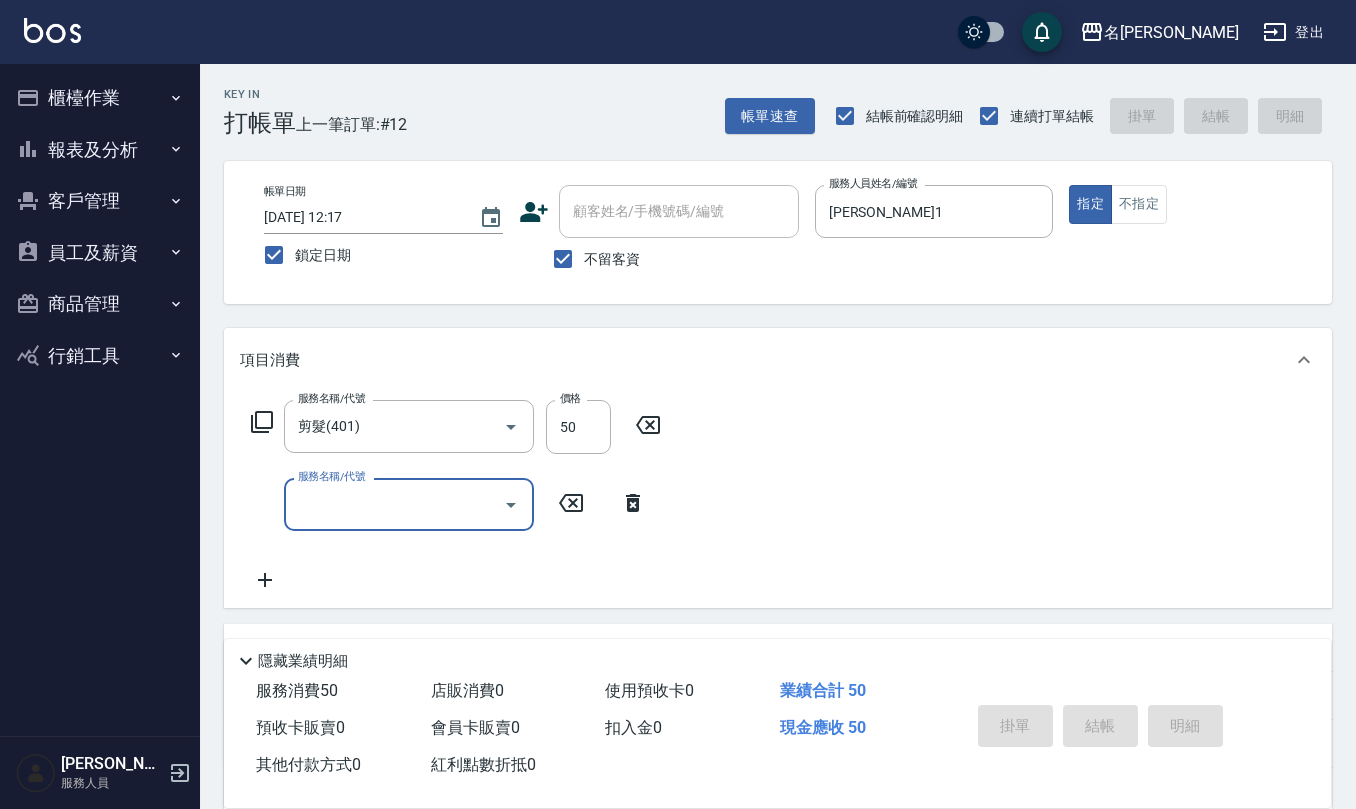 type 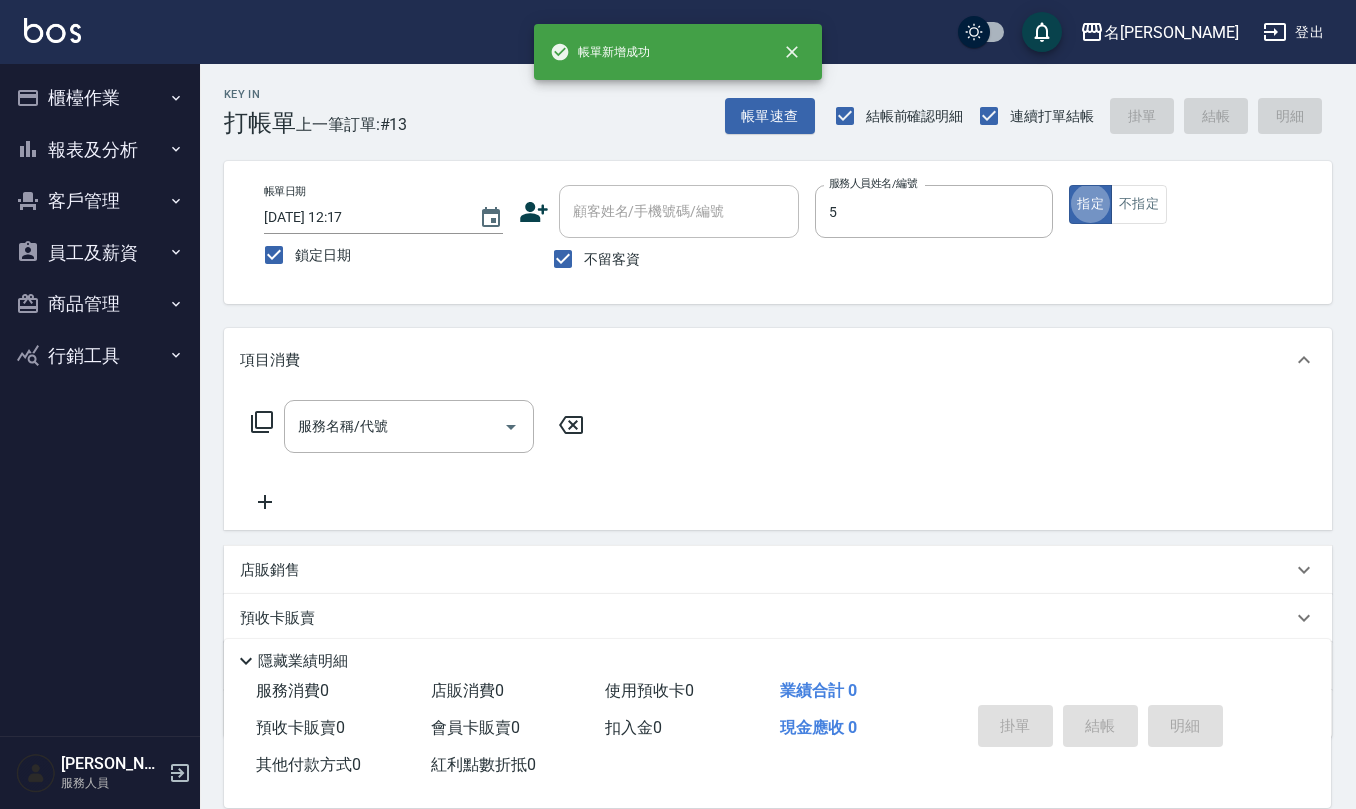 type on "[PERSON_NAME]5" 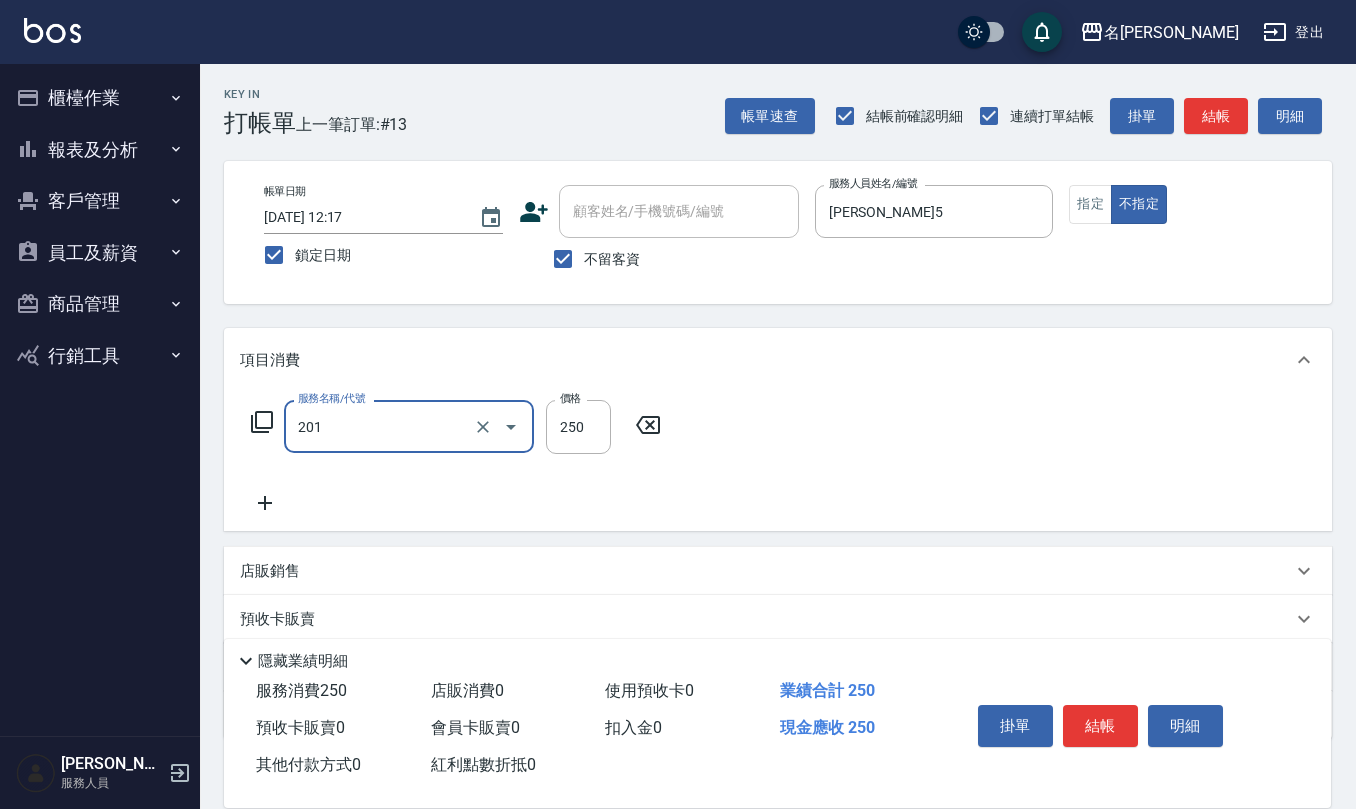 type on "洗髮(201)" 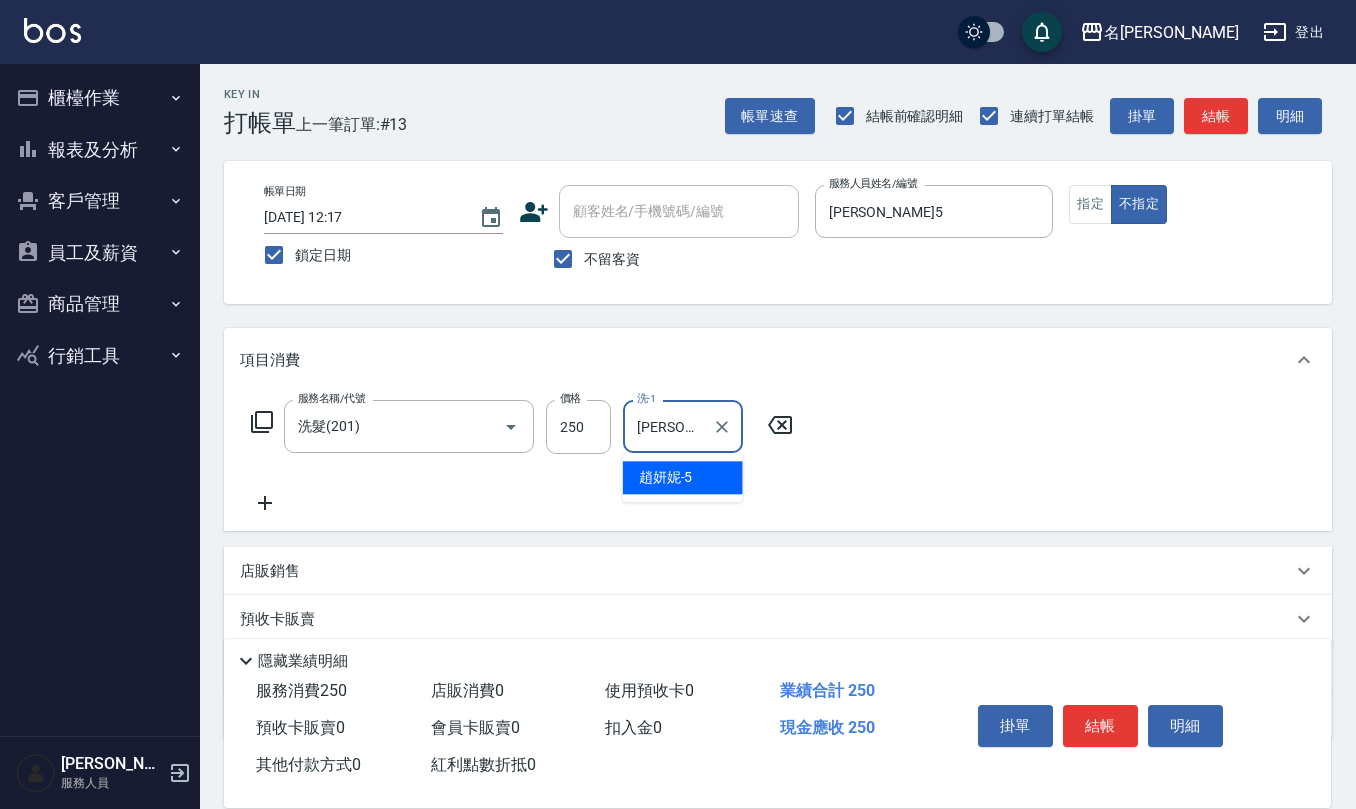 type on "[PERSON_NAME]5" 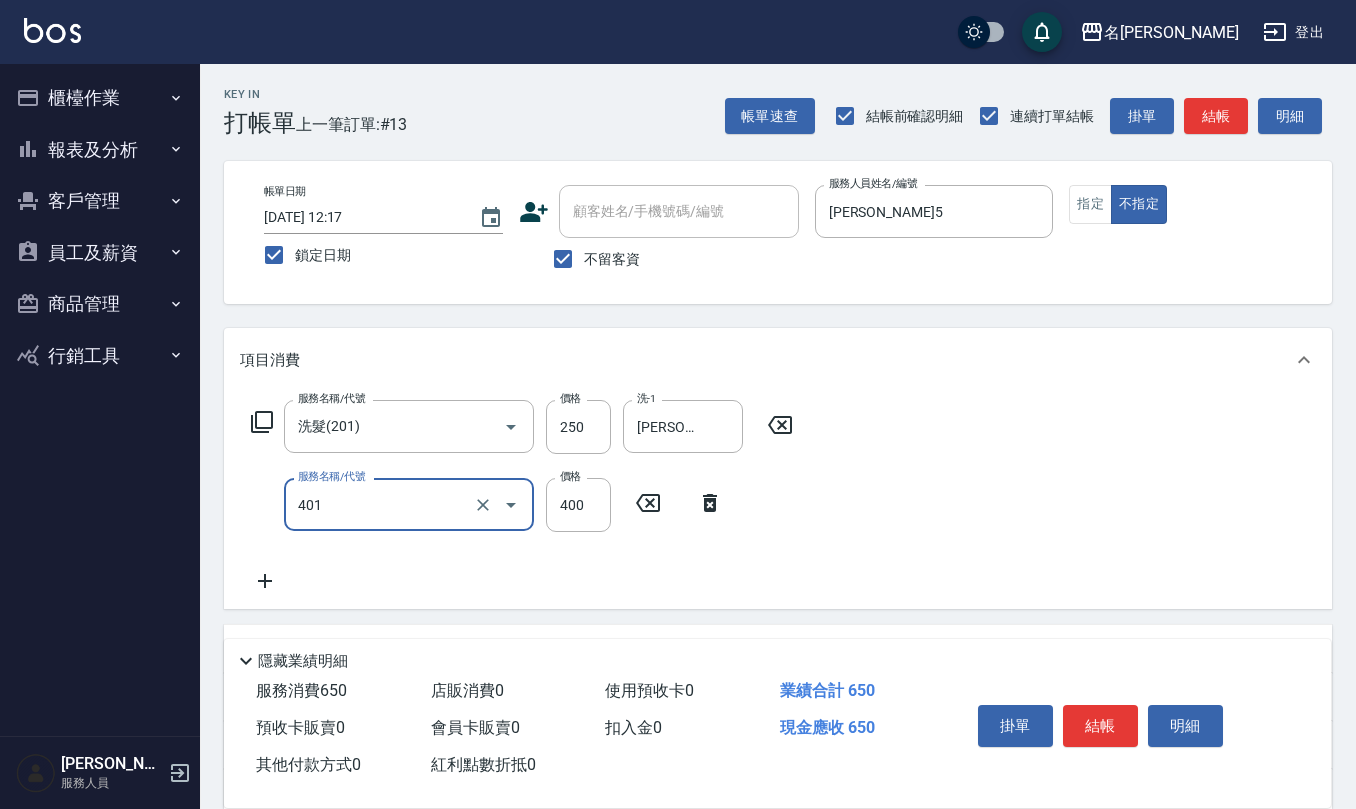type on "剪髮(401)" 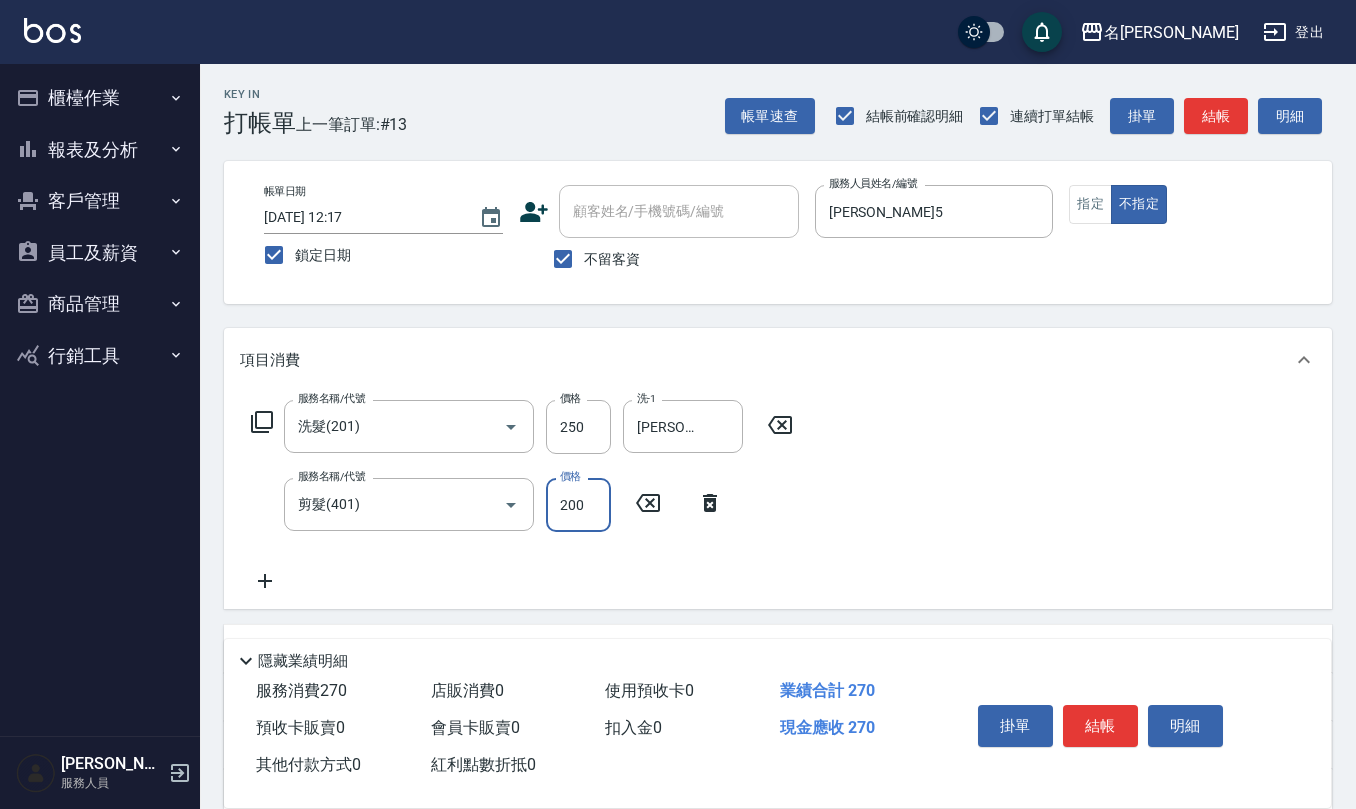 type on "200" 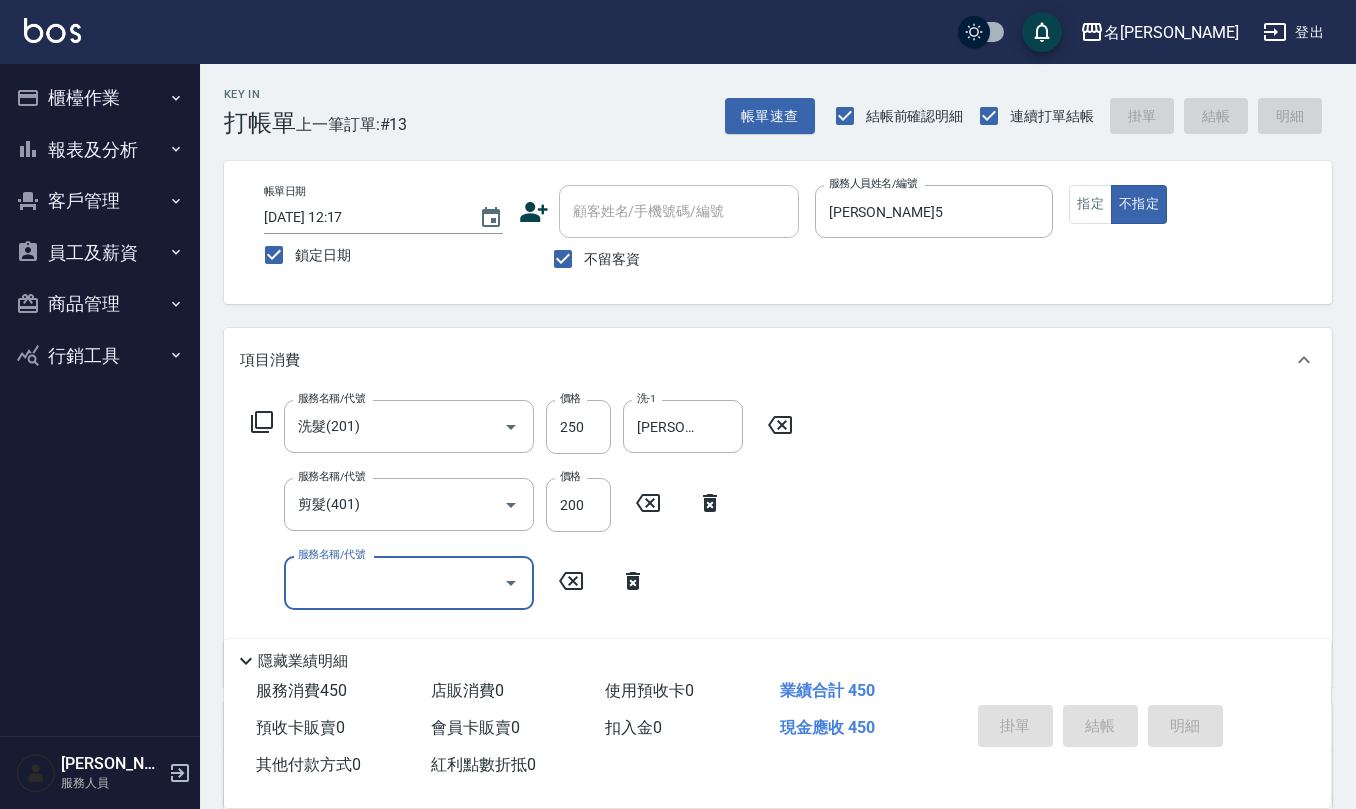 type 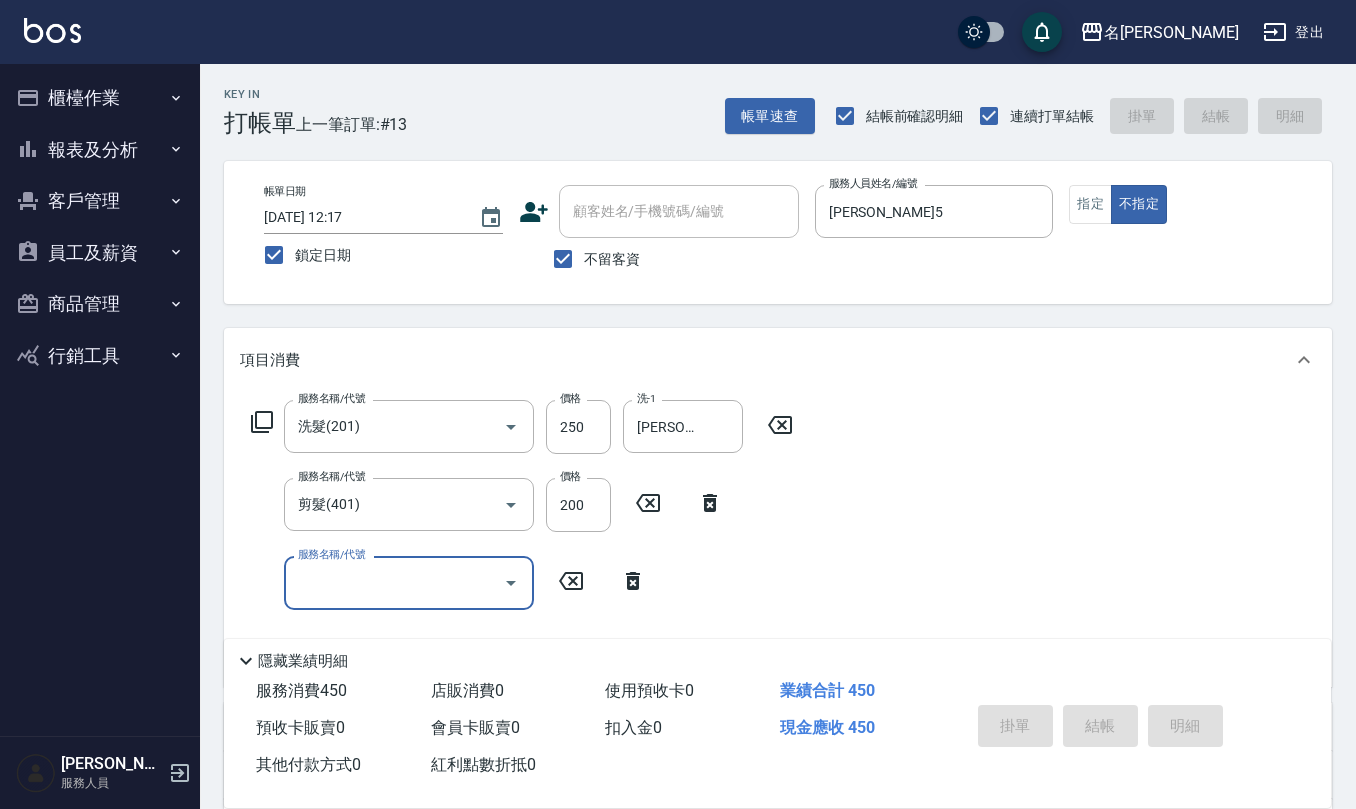 type 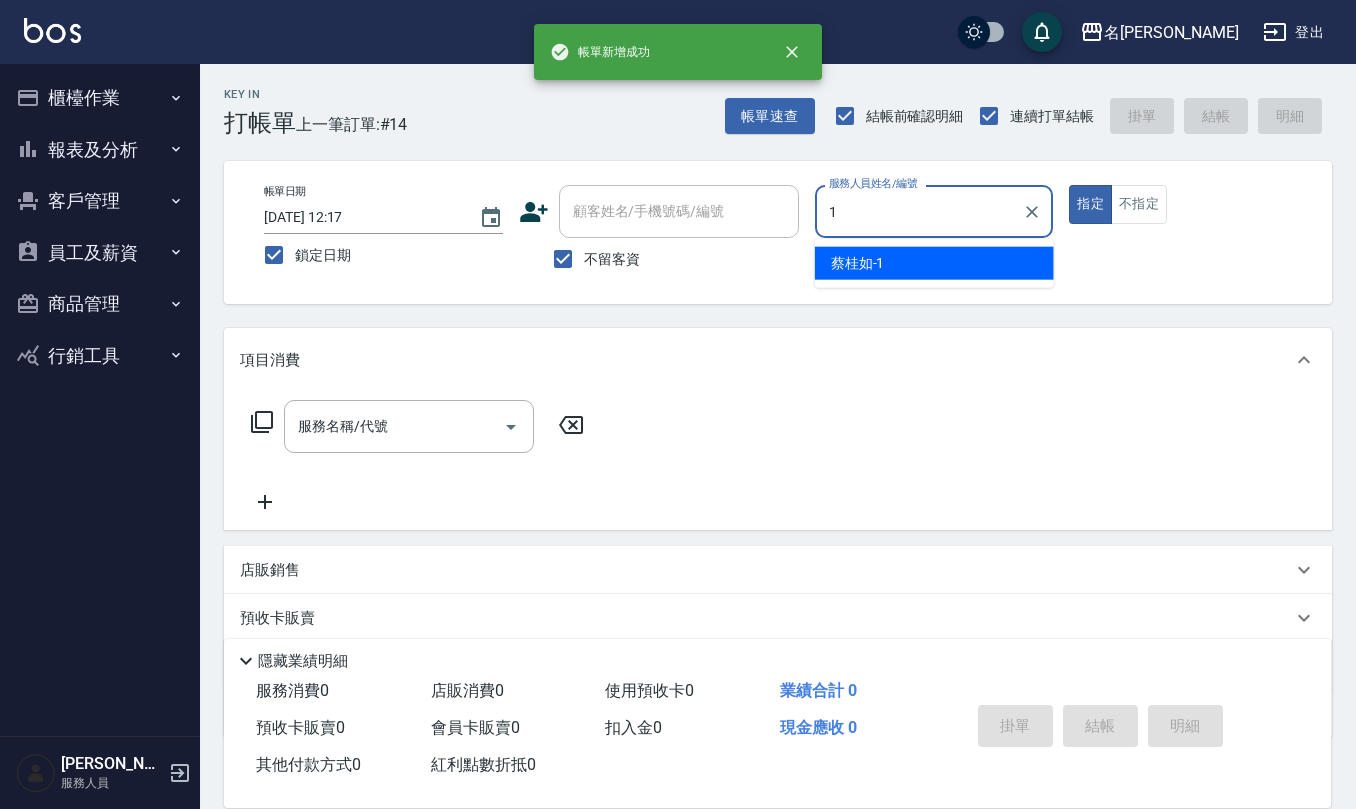 type on "[PERSON_NAME]1" 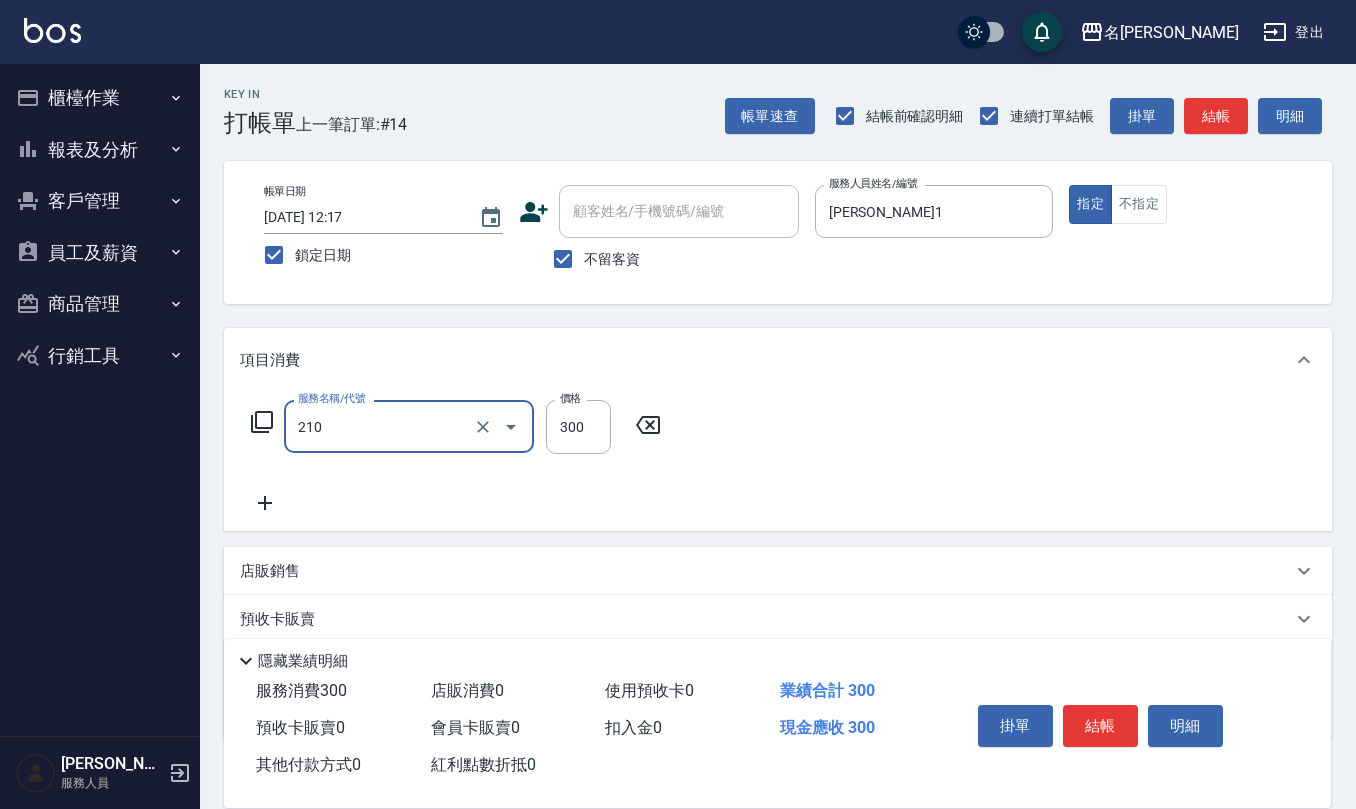 type on "[PERSON_NAME]洗髮精(210)" 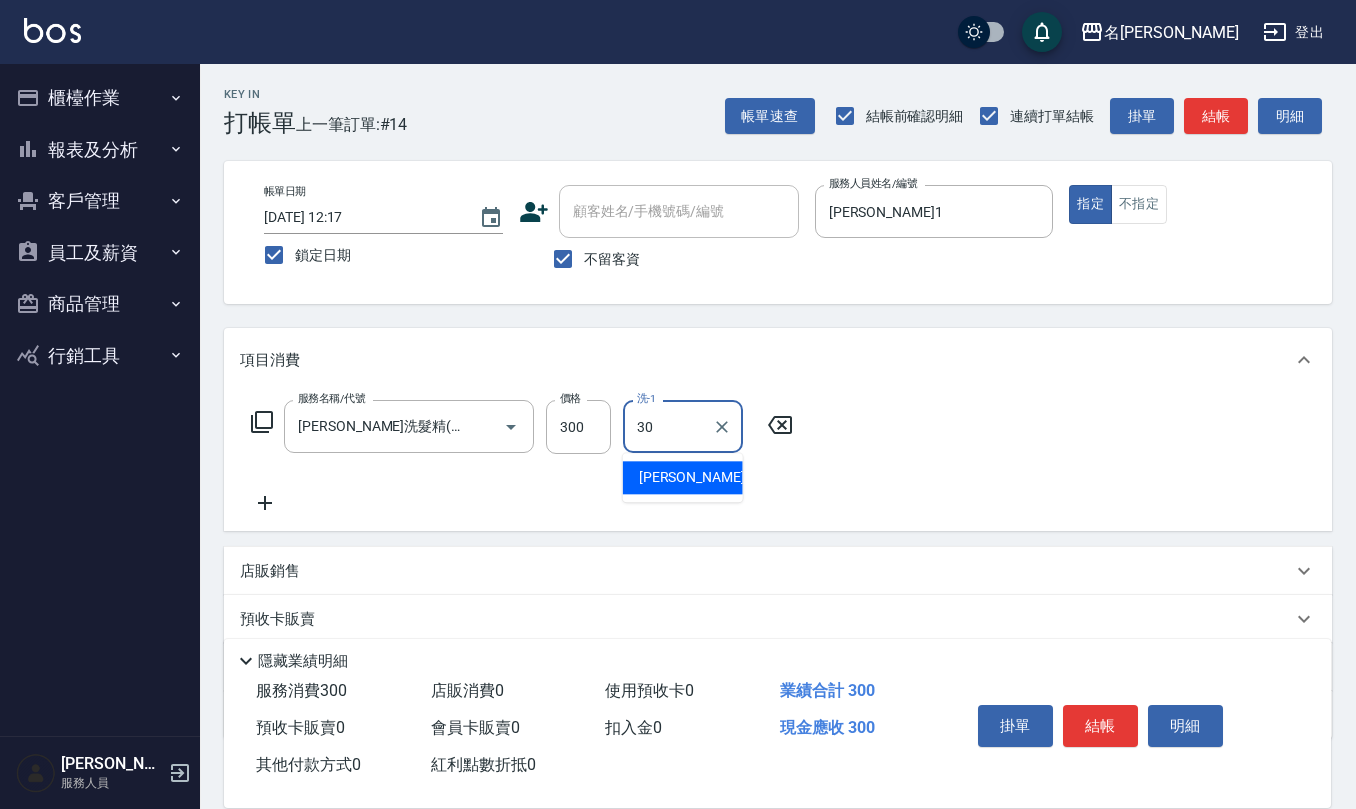 type on "[PERSON_NAME]-30" 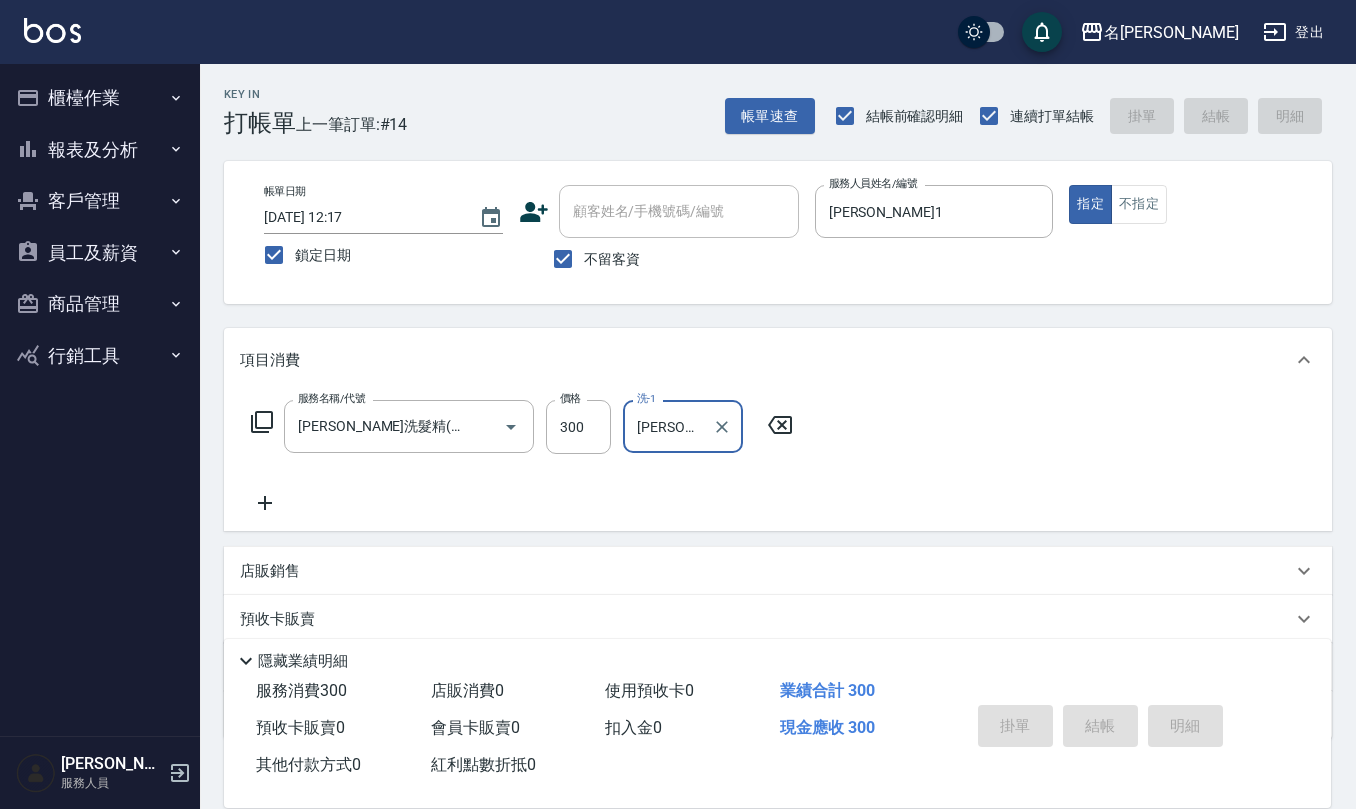 type 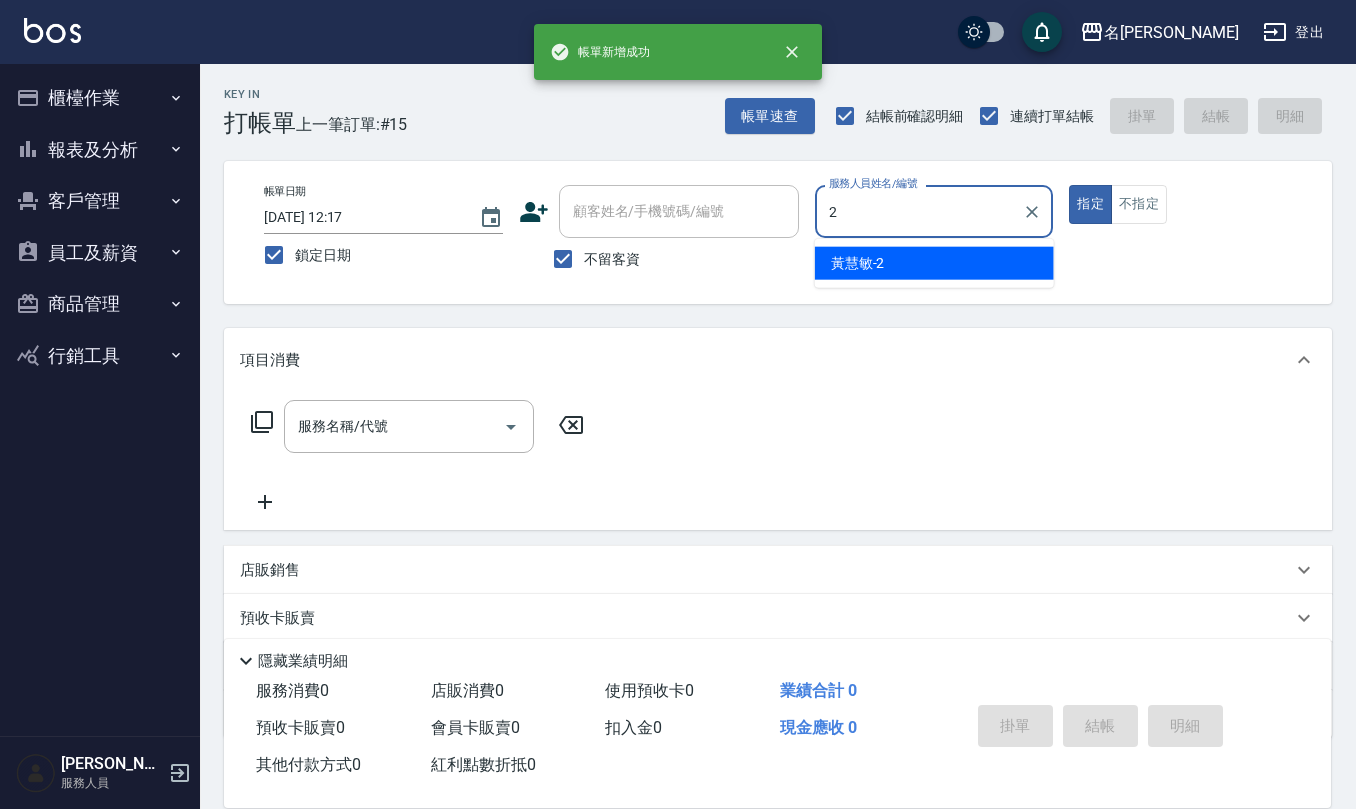 type on "[PERSON_NAME]-2" 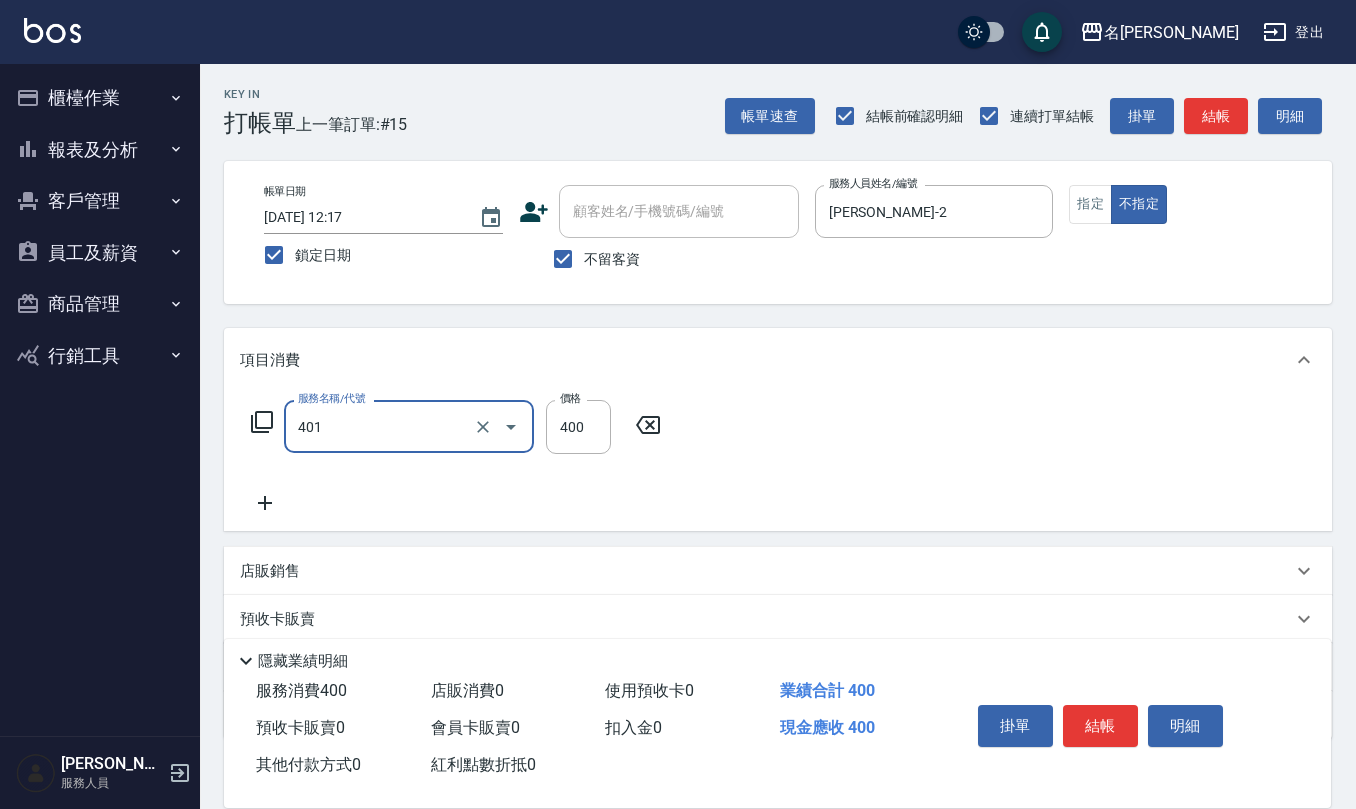 type on "剪髮(401)" 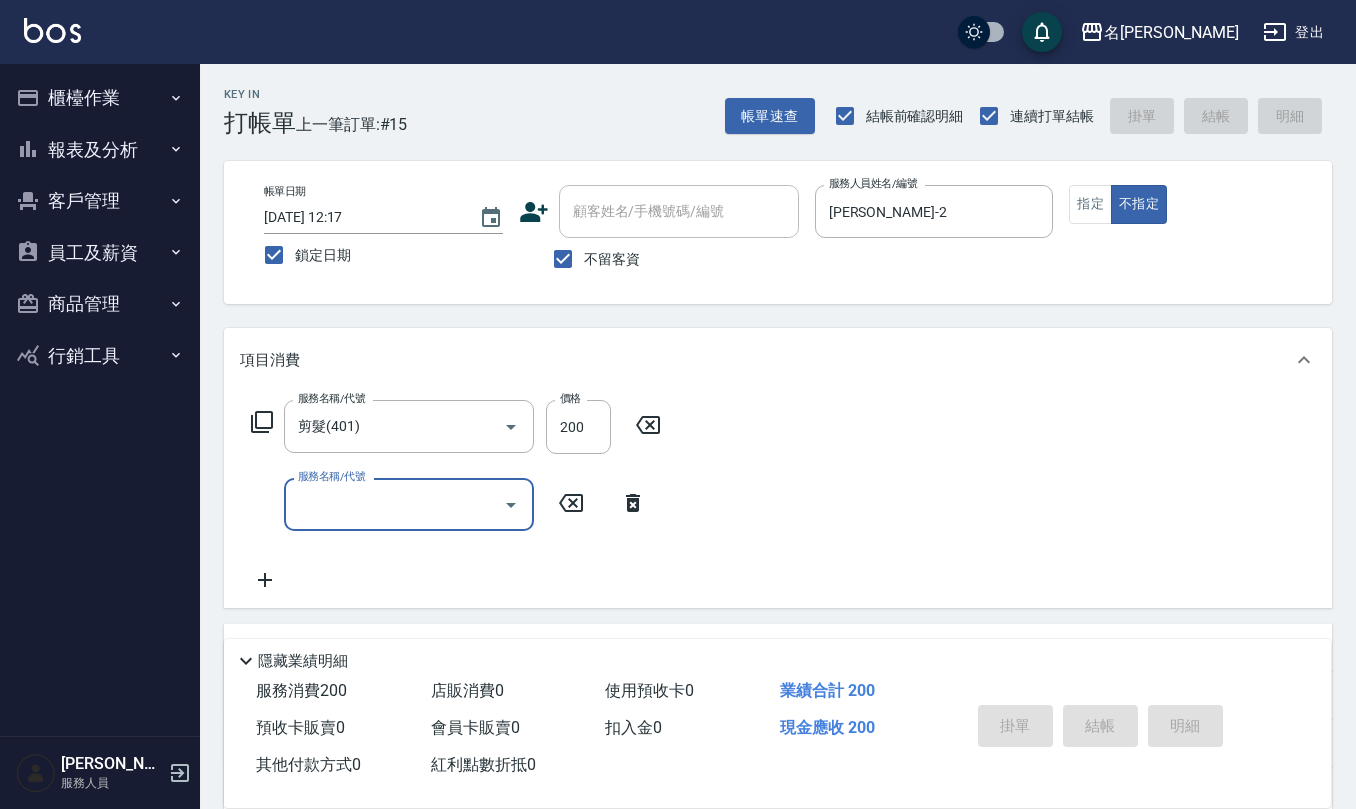 type 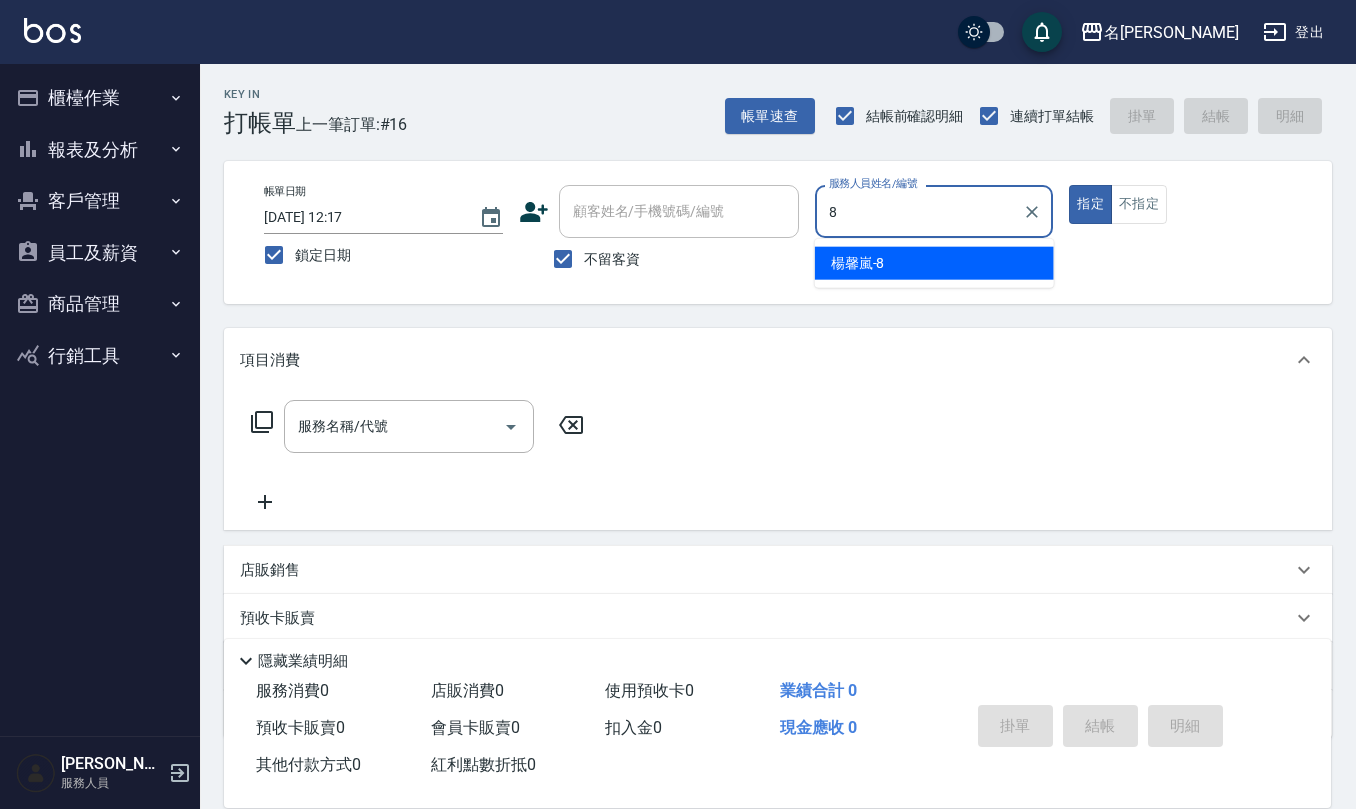 type on "[PERSON_NAME]-8" 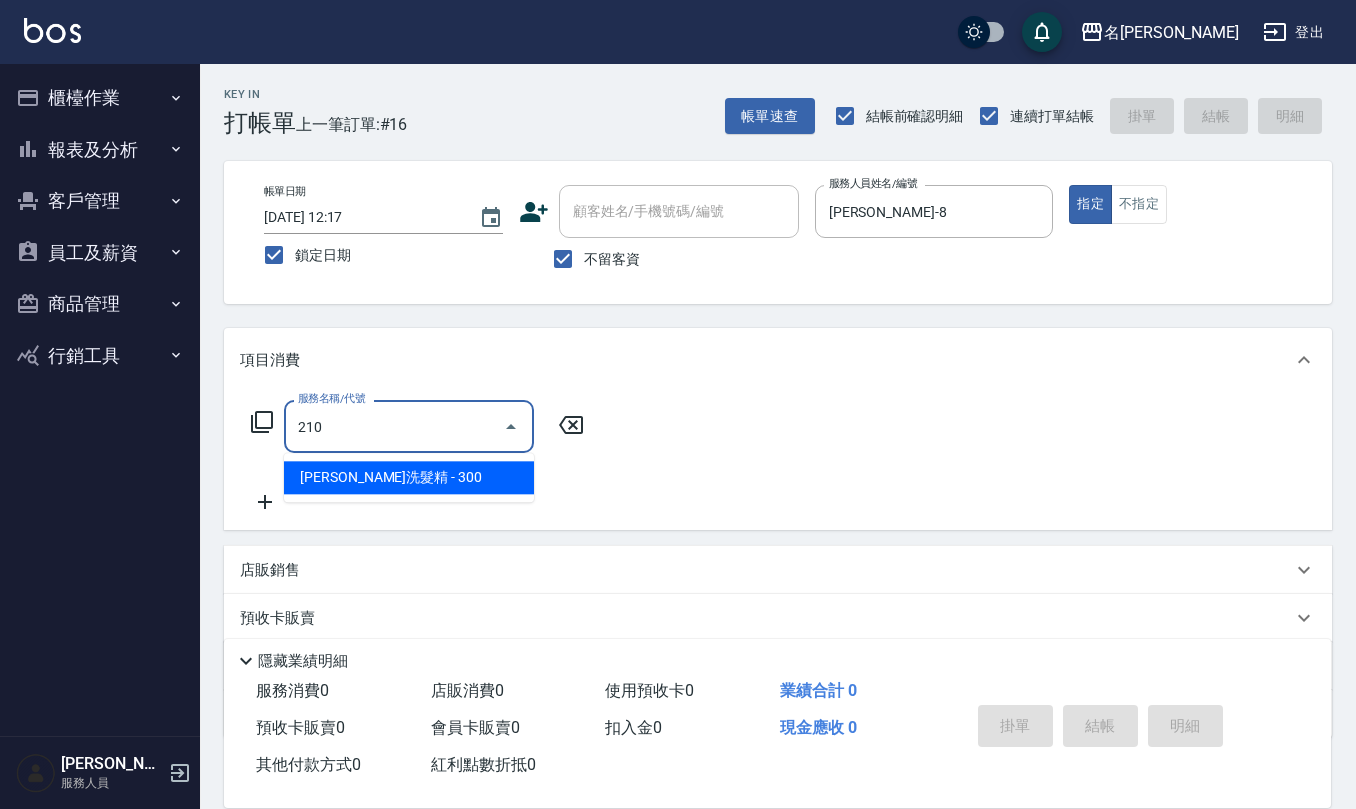 type on "[PERSON_NAME]洗髮精(210)" 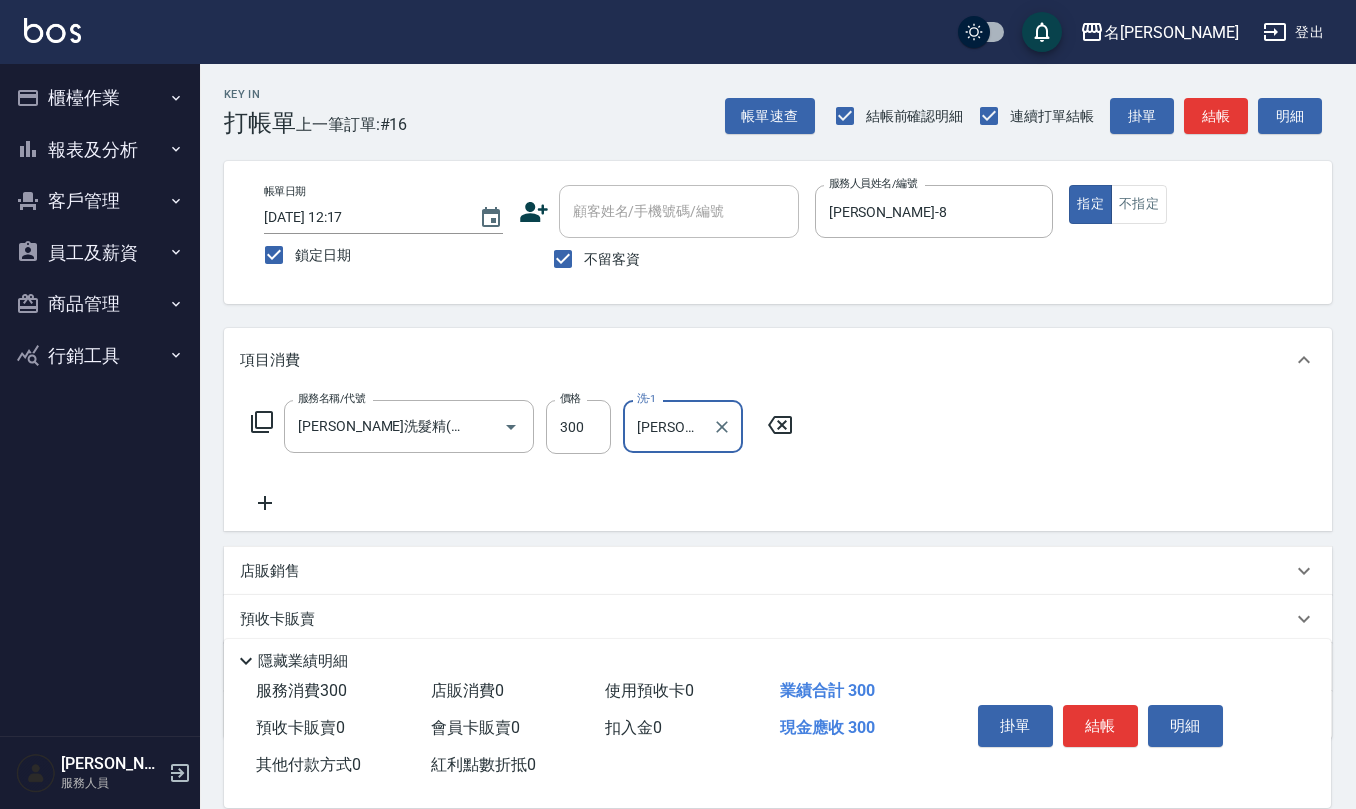 type on "[PERSON_NAME]-32" 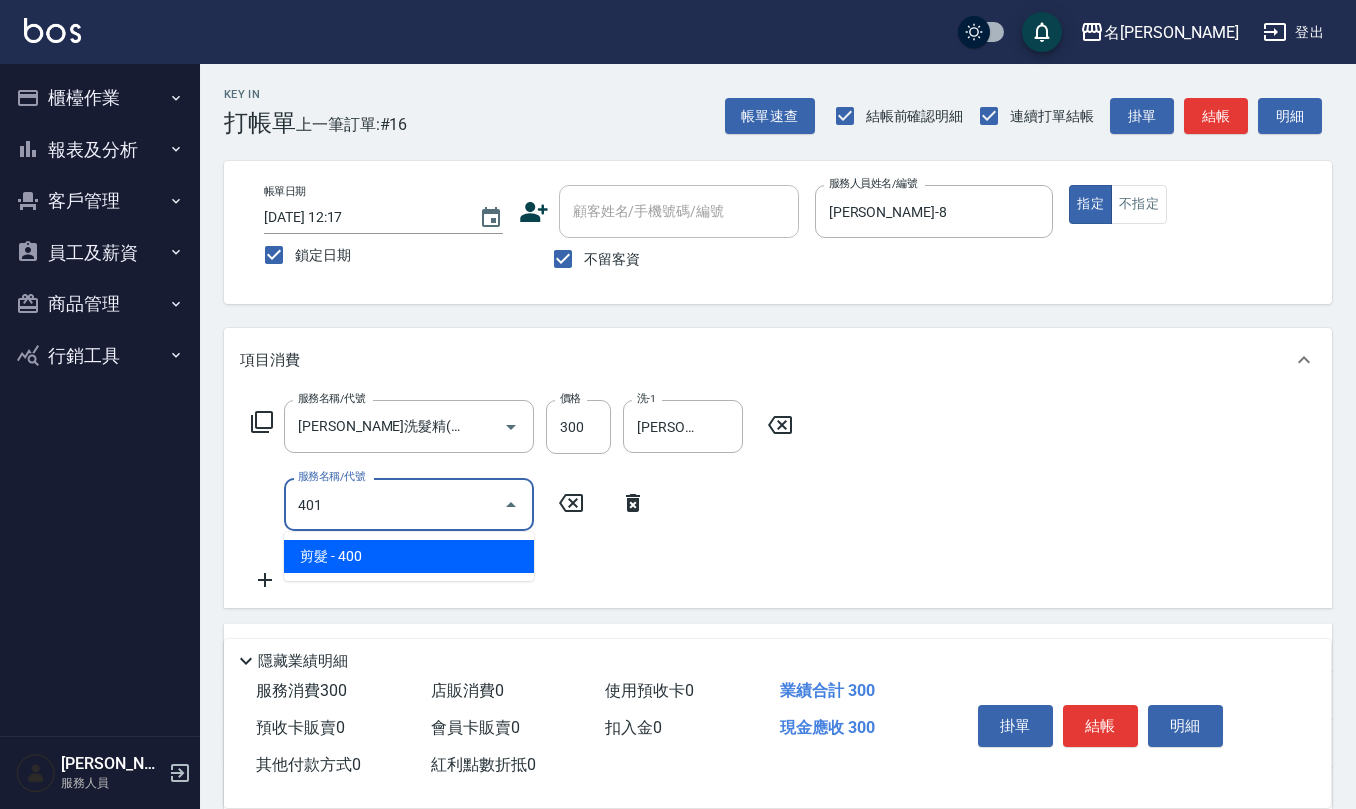 type on "剪髮(401)" 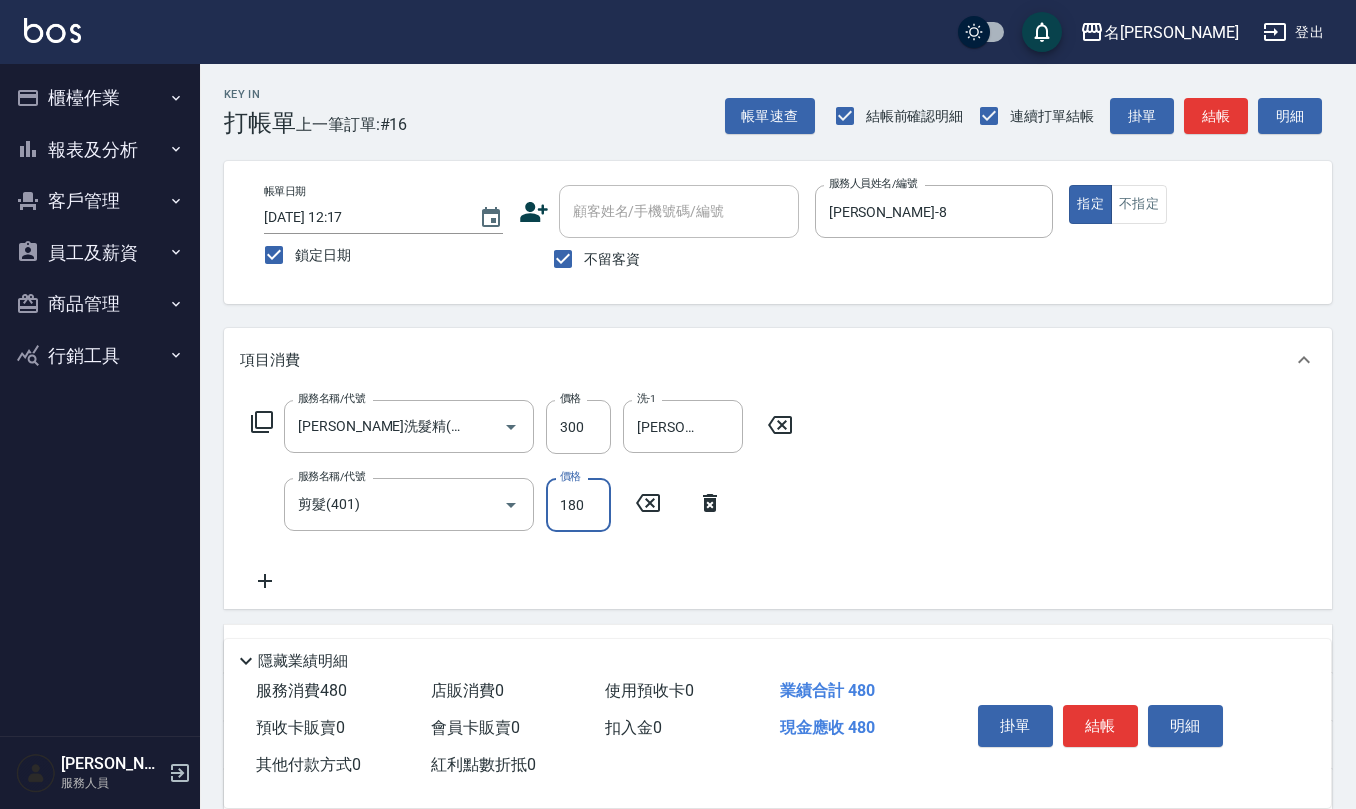 type on "180" 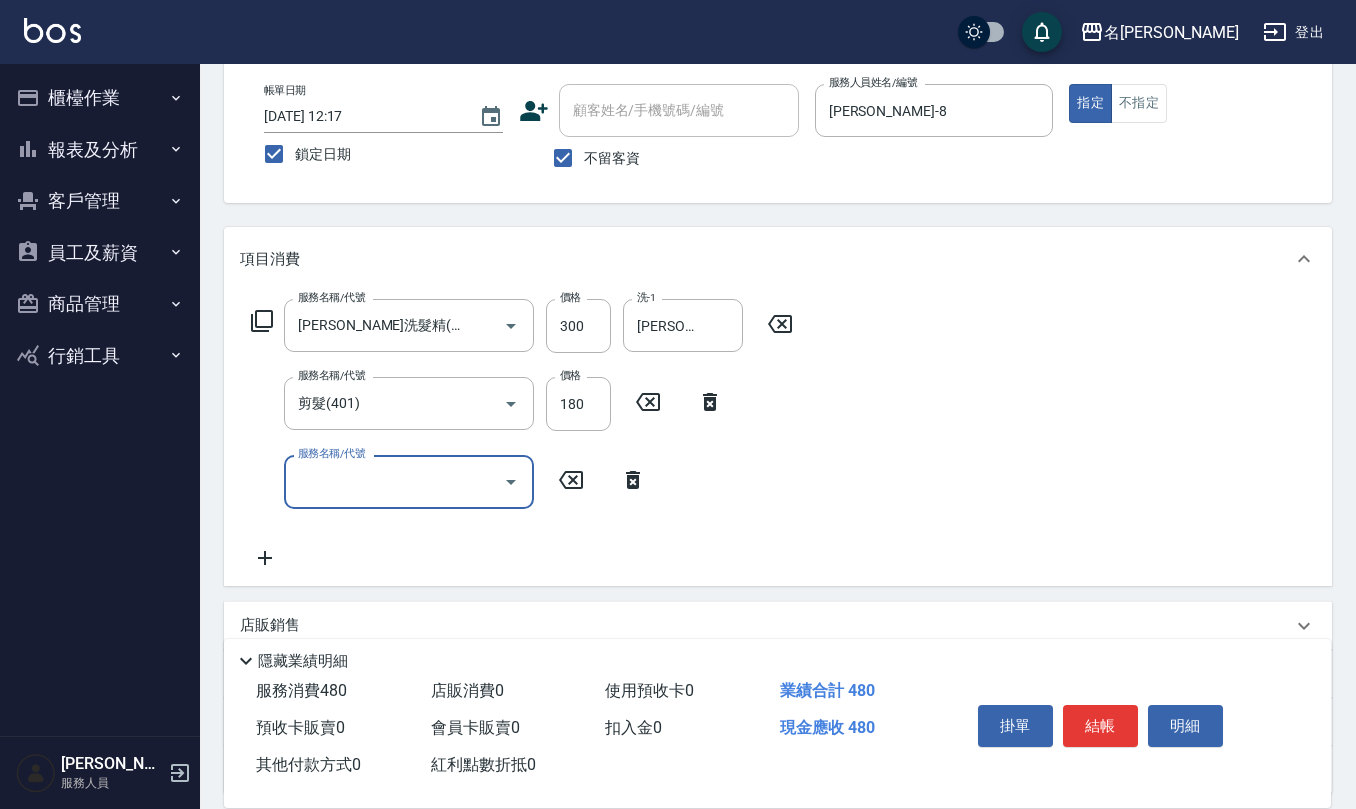 scroll, scrollTop: 273, scrollLeft: 0, axis: vertical 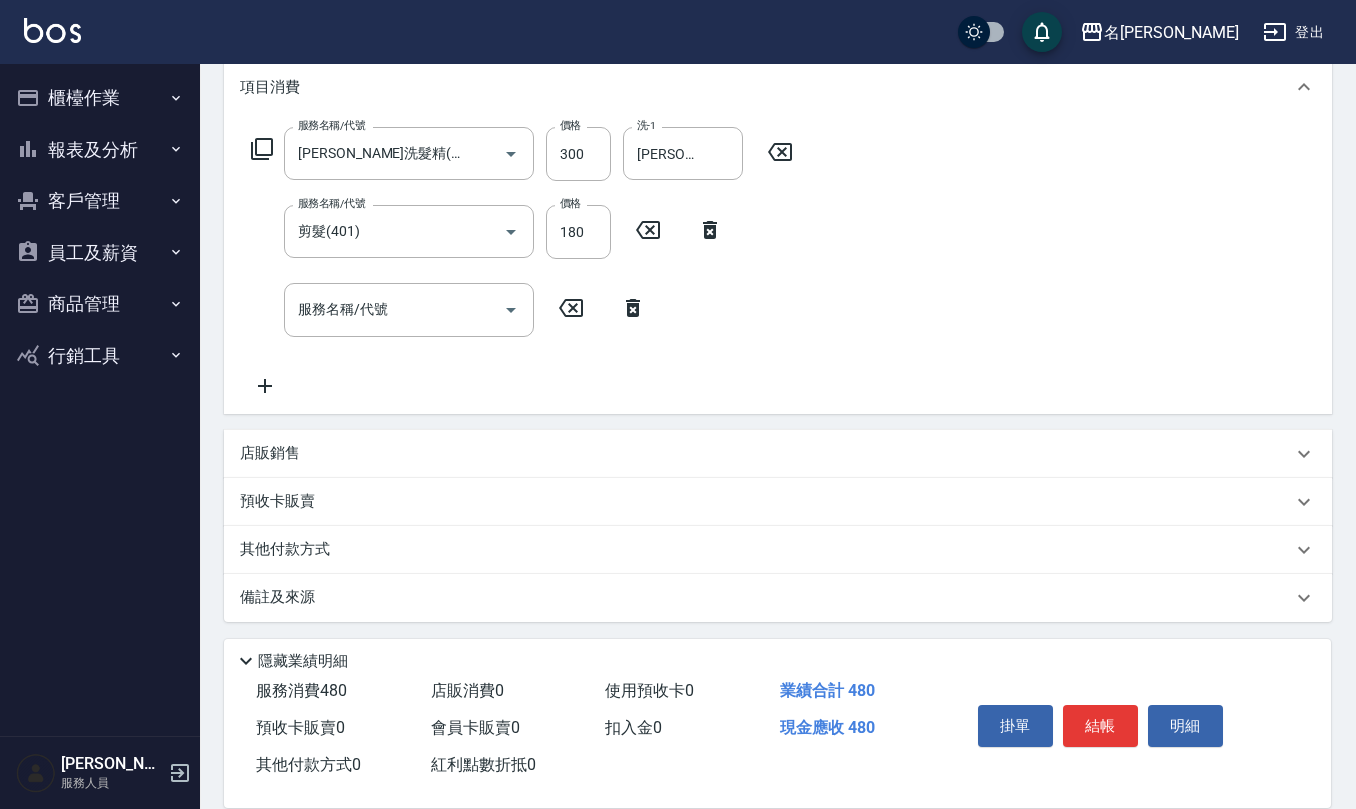 click on "店販銷售" at bounding box center (270, 453) 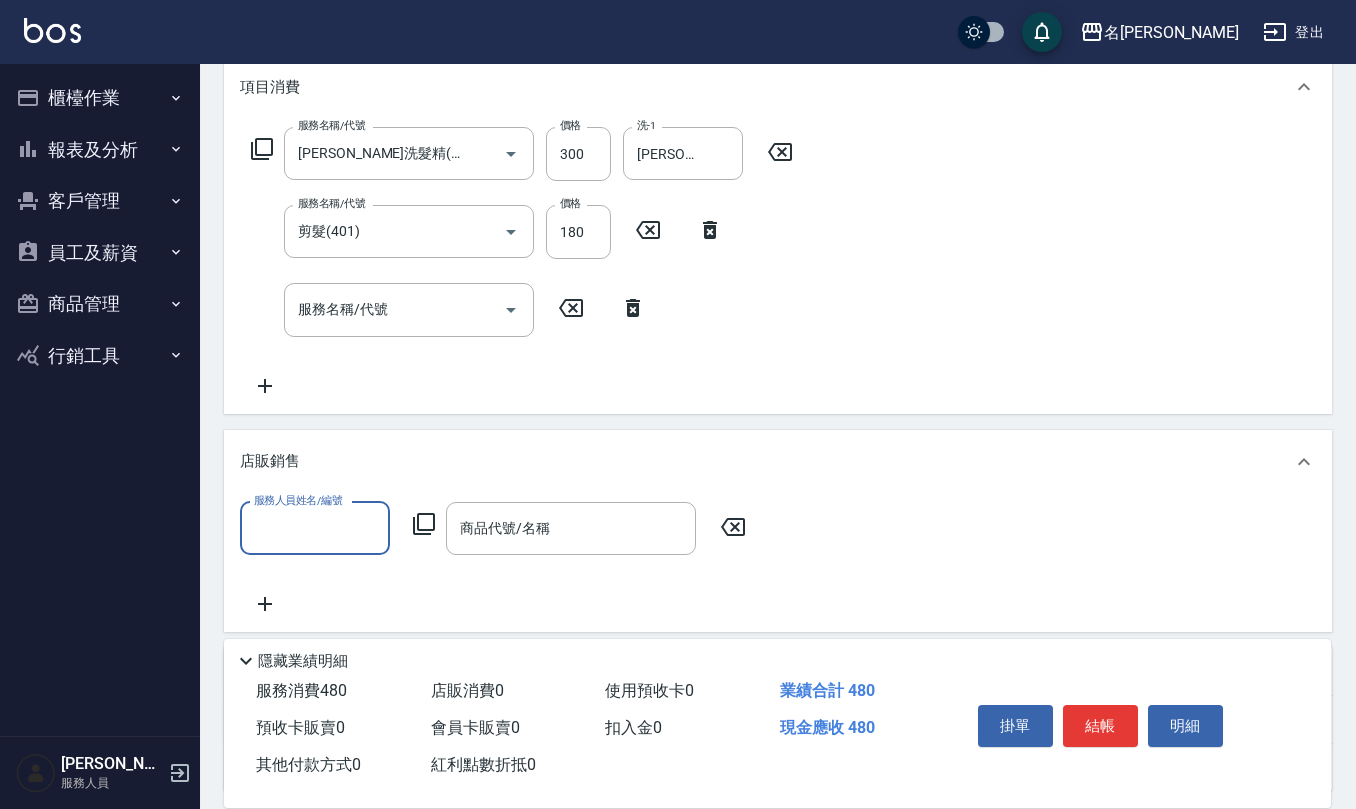 scroll, scrollTop: 1, scrollLeft: 0, axis: vertical 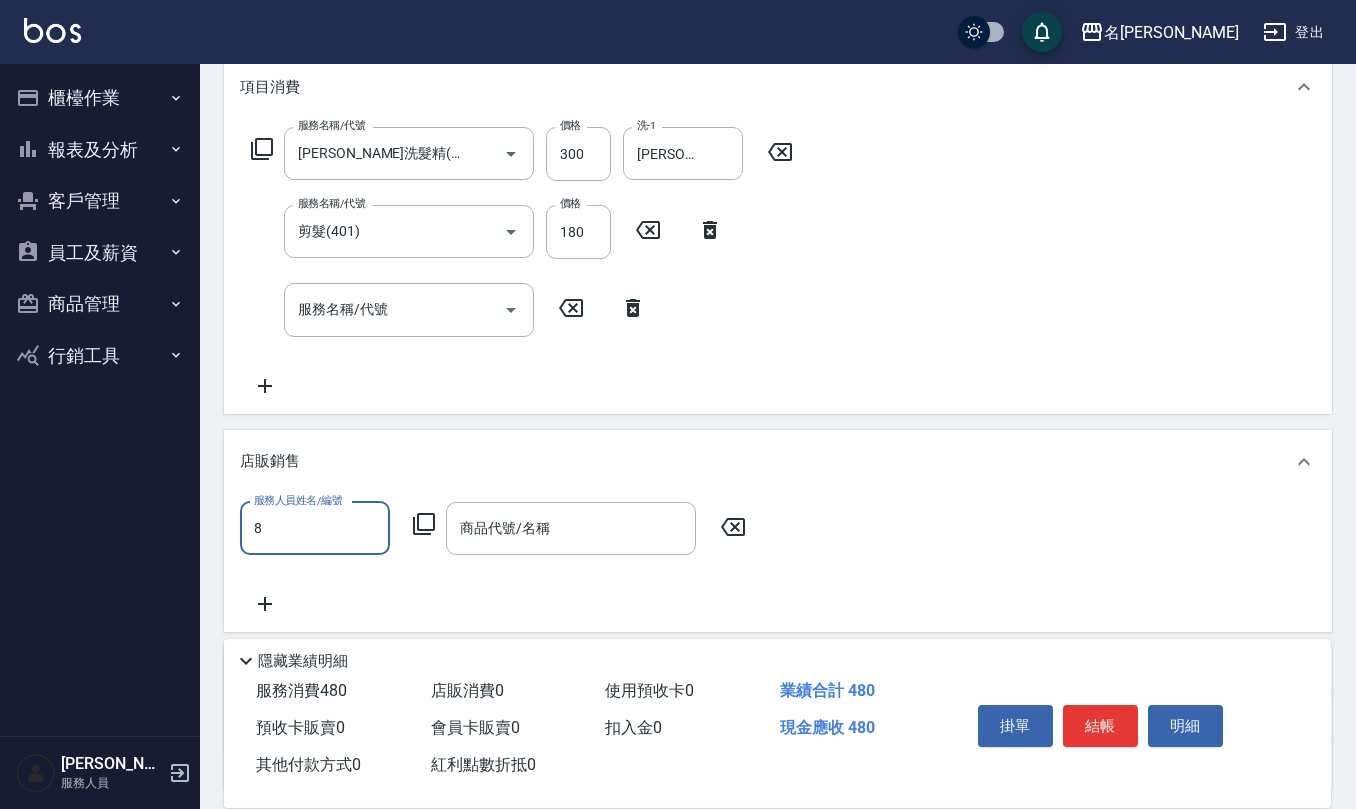 type on "[PERSON_NAME]-8" 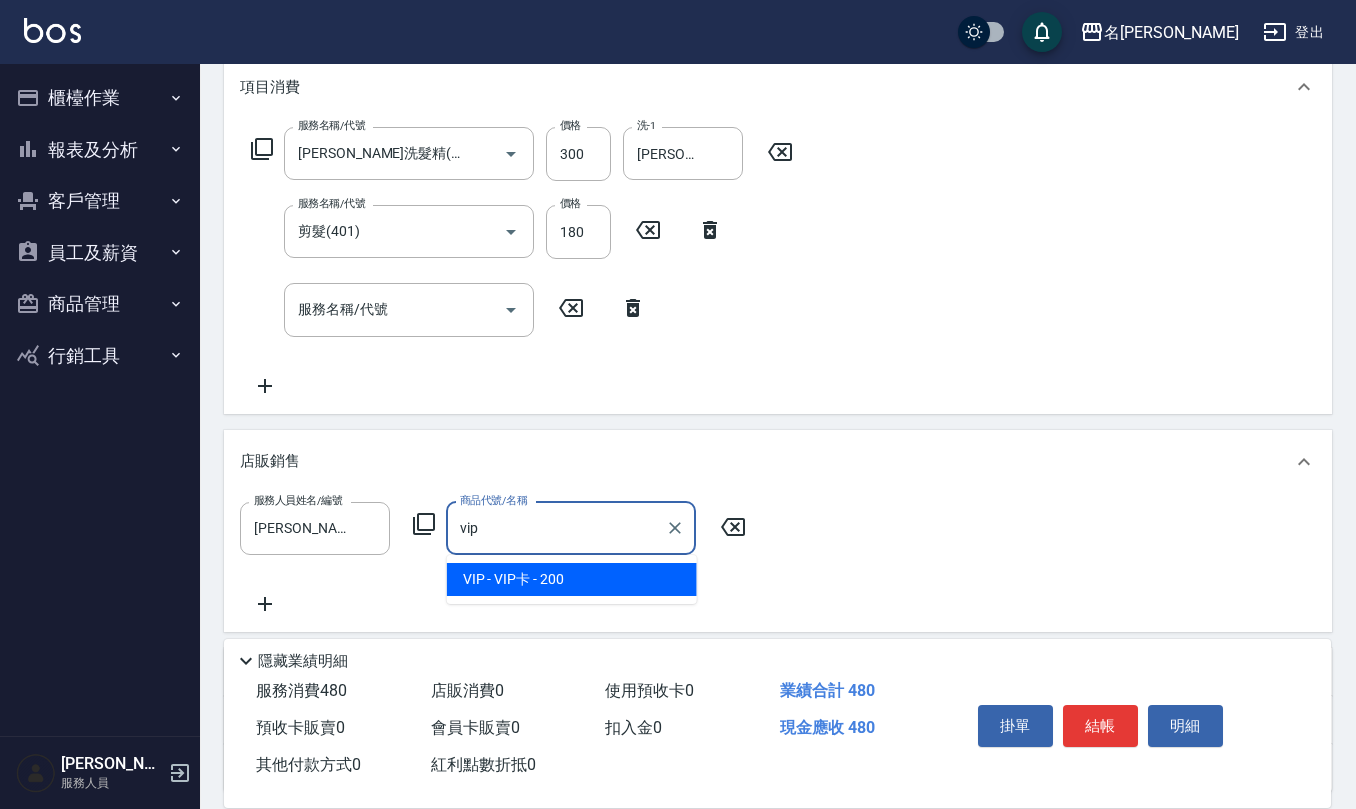 type on "VIP卡" 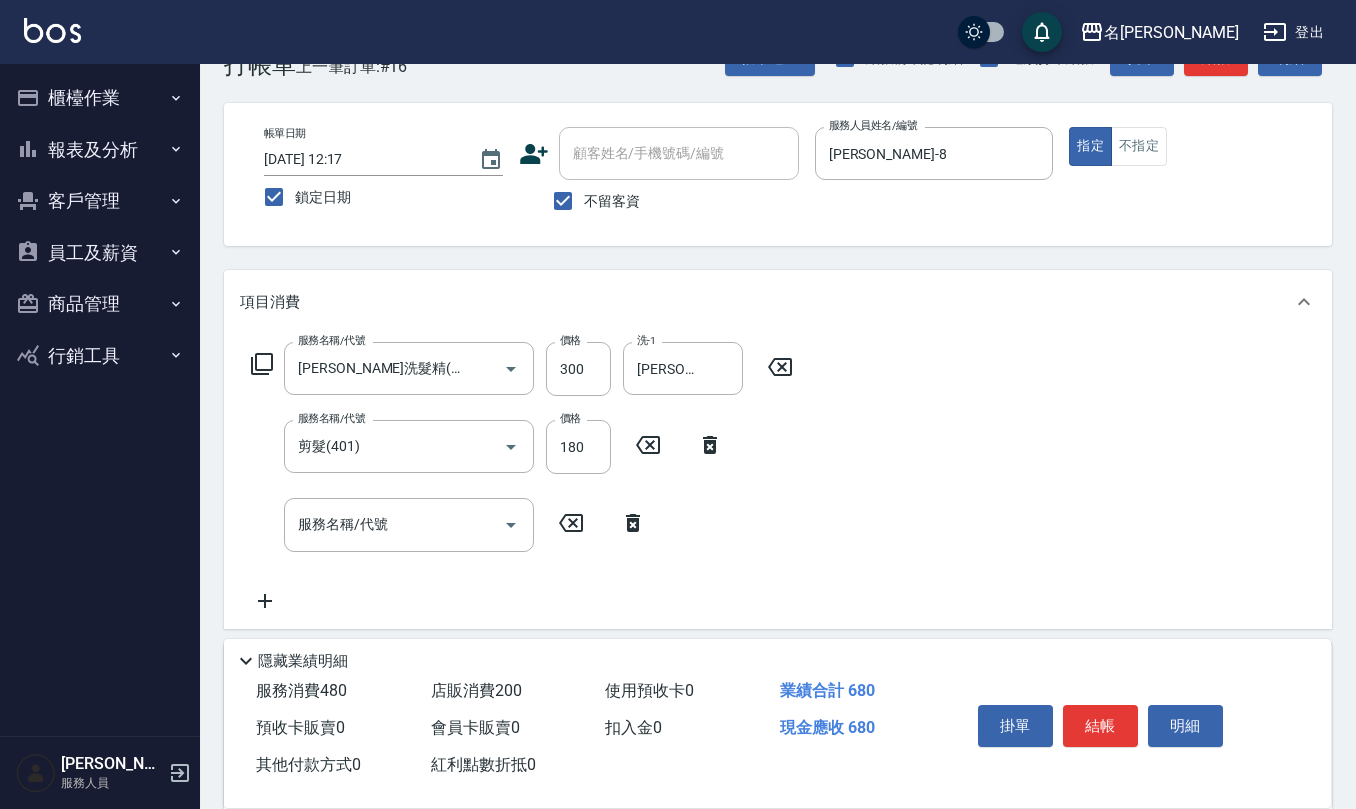 scroll, scrollTop: 0, scrollLeft: 0, axis: both 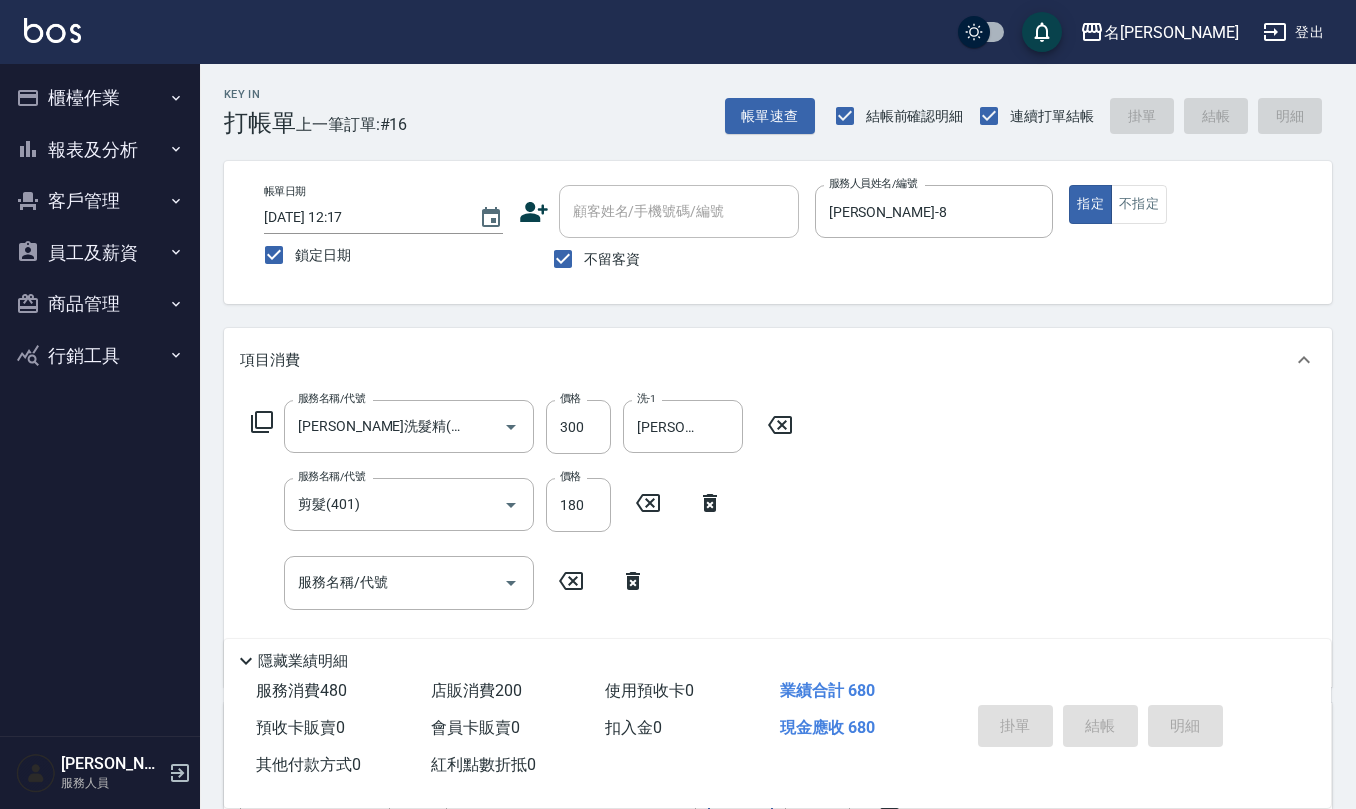 type 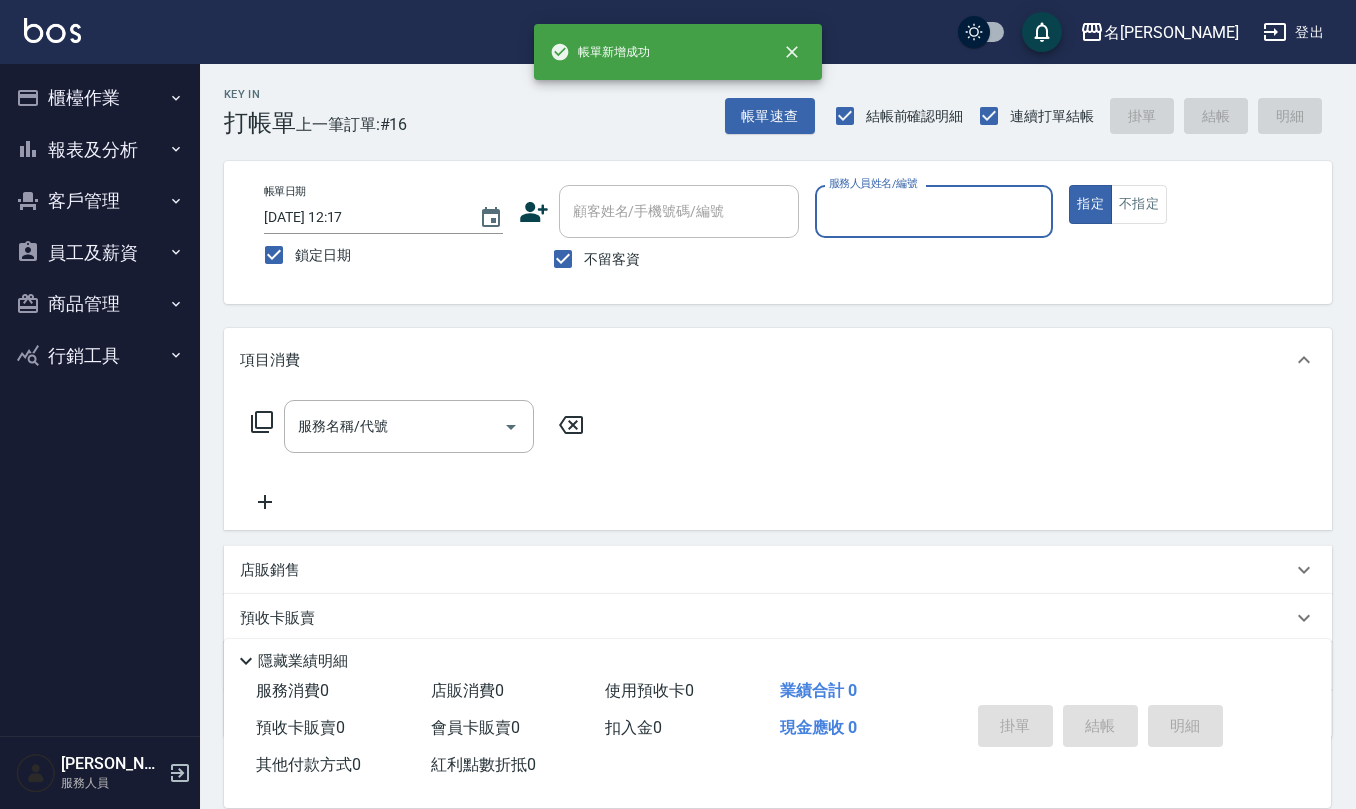 scroll, scrollTop: 0, scrollLeft: 0, axis: both 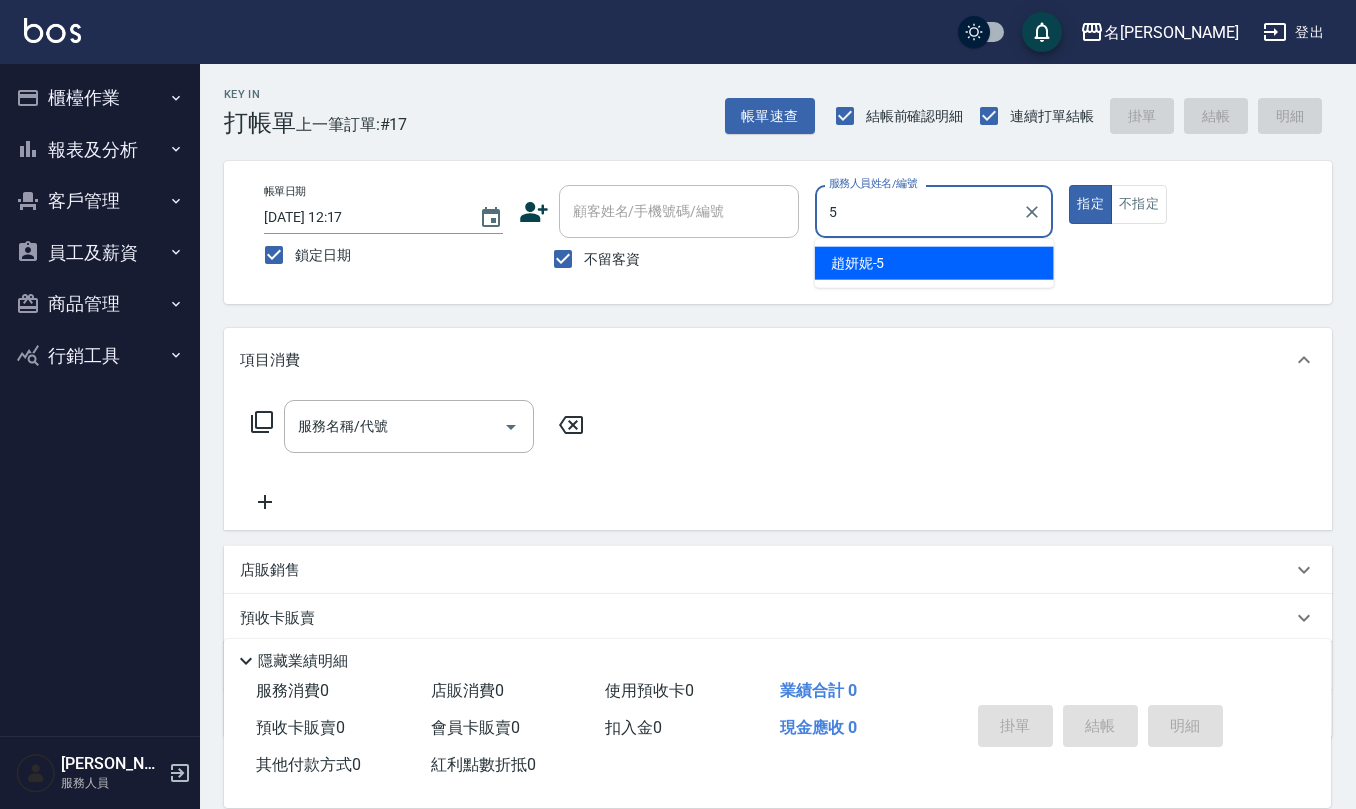 type on "[PERSON_NAME]5" 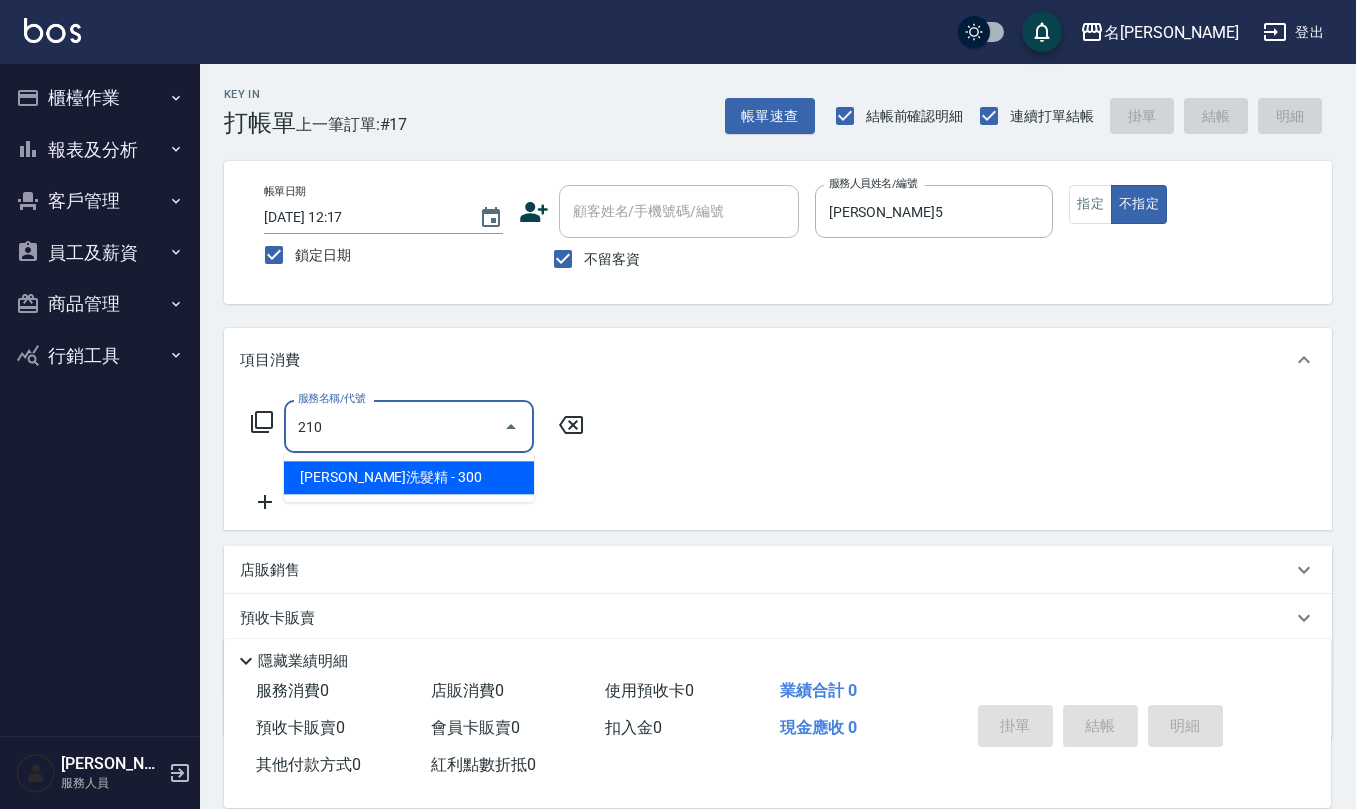 type on "[PERSON_NAME]洗髮精(210)" 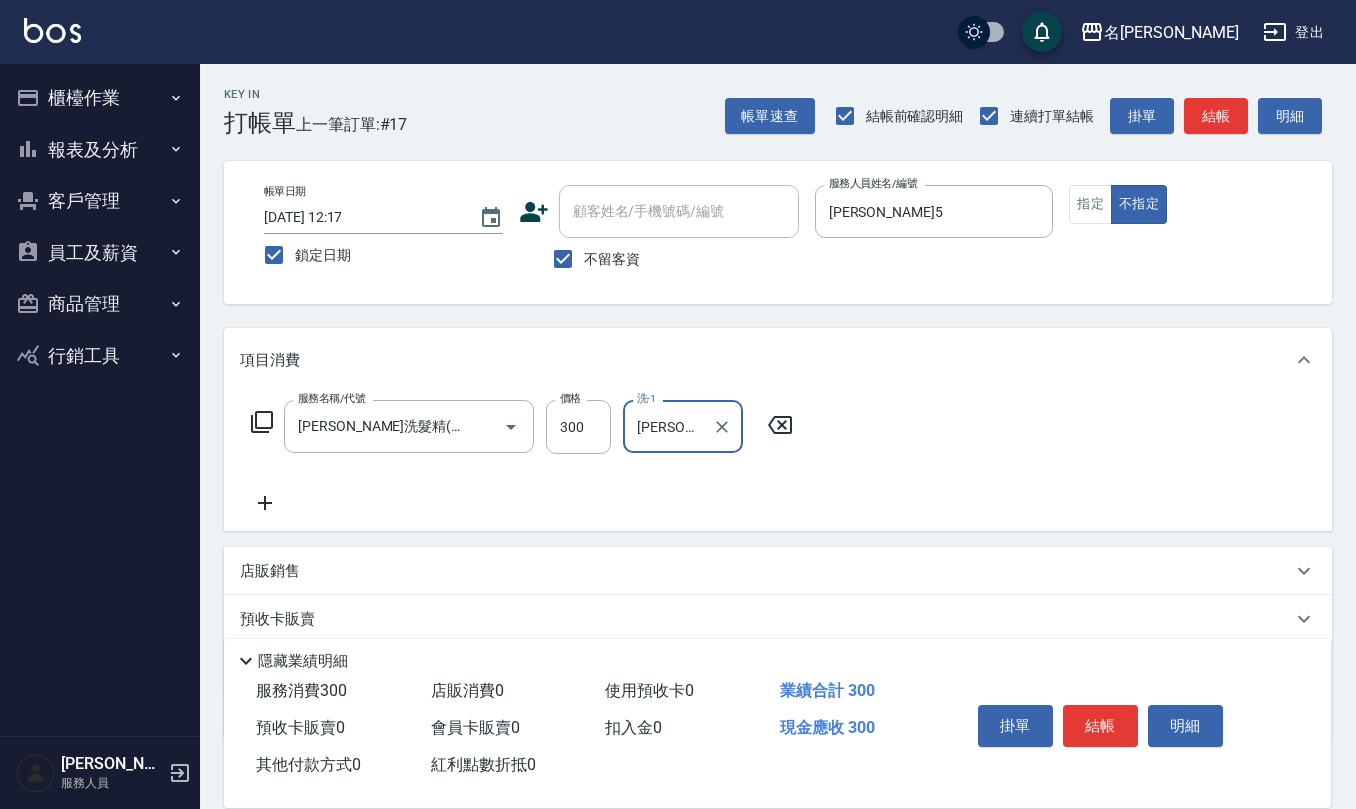 type on "[PERSON_NAME]5" 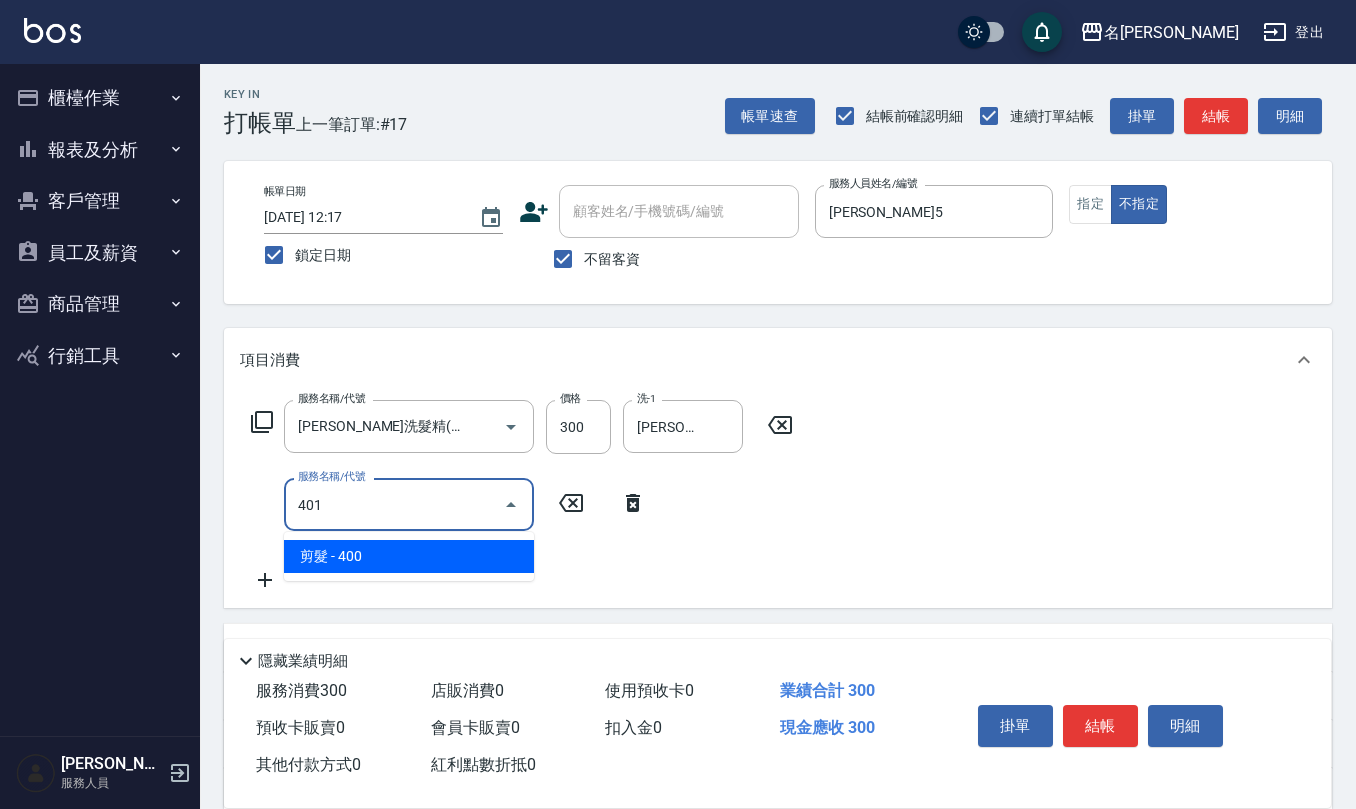 type on "剪髮(401)" 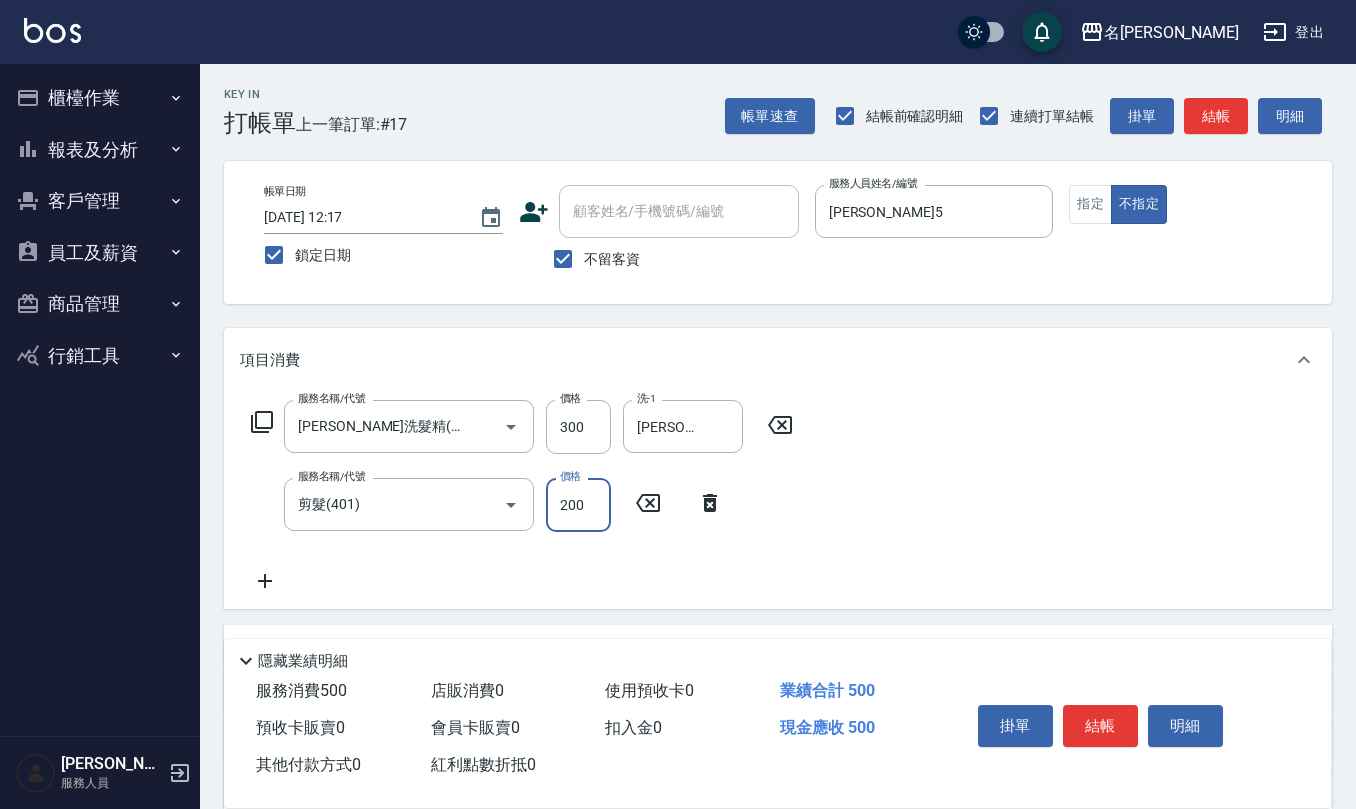 type on "200" 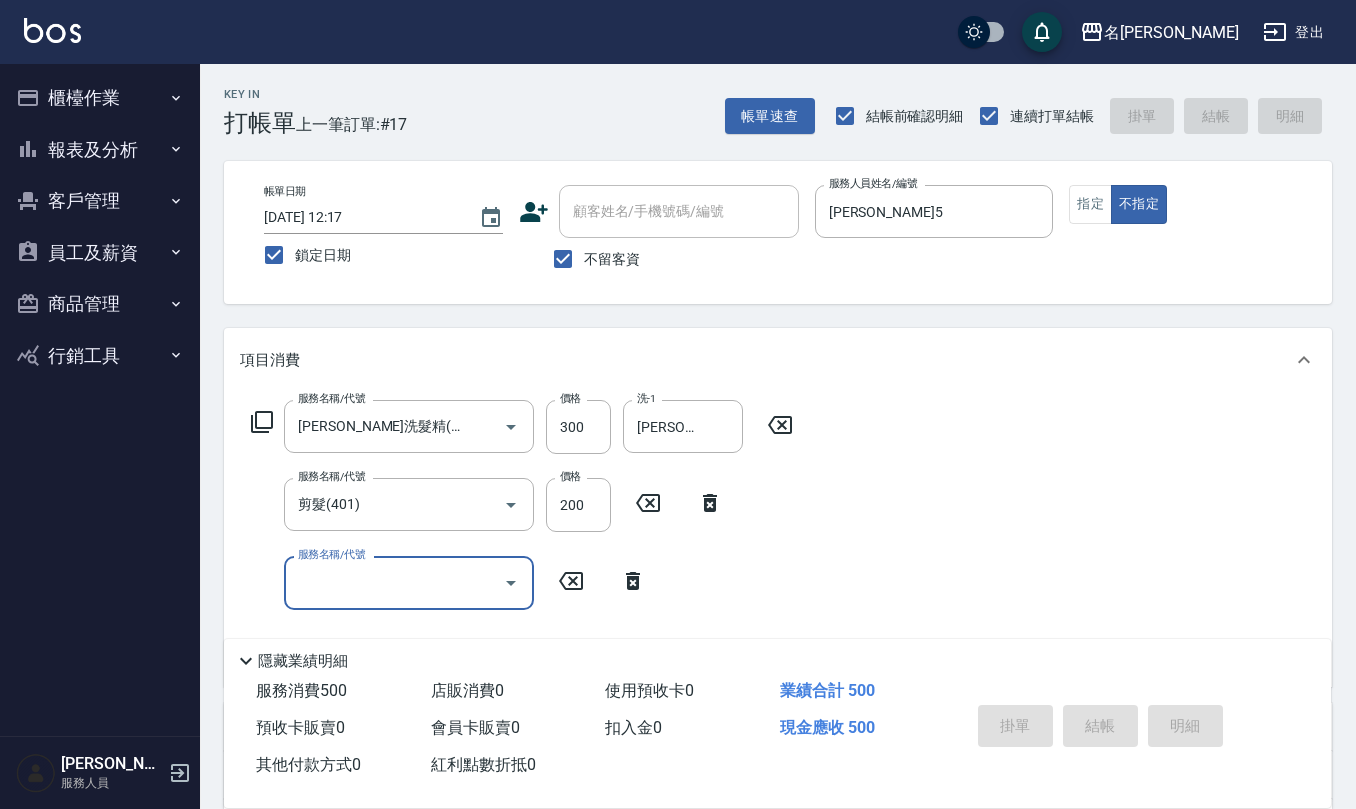 type 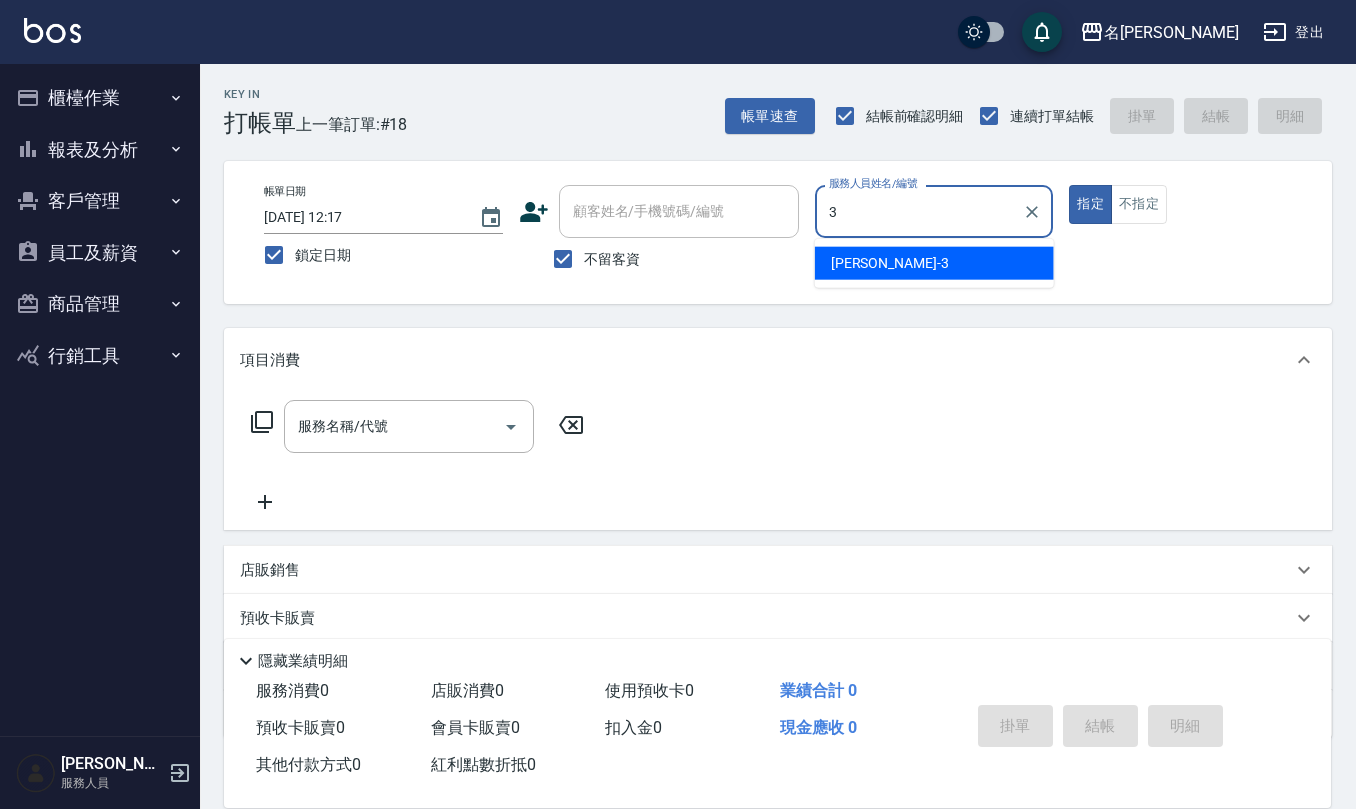type on "[PERSON_NAME]-3" 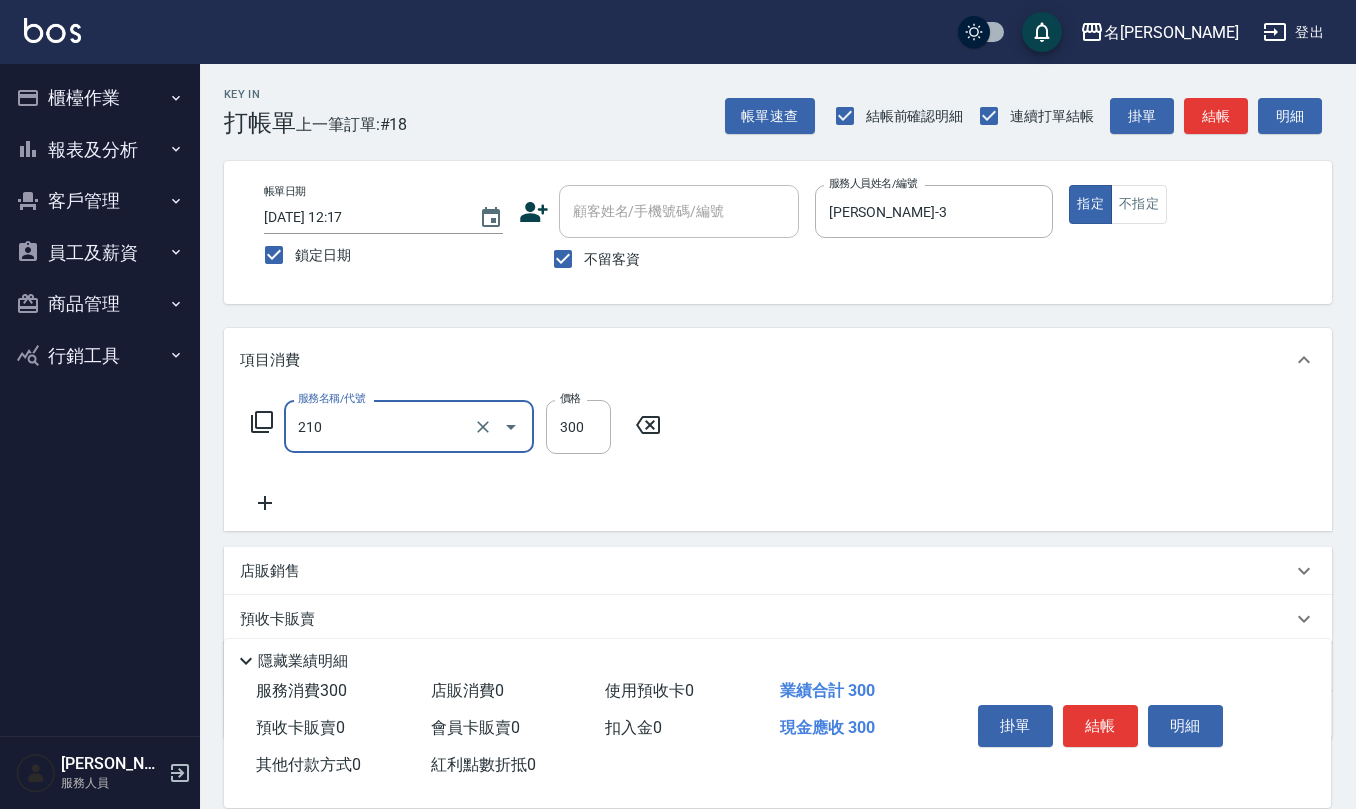 type on "[PERSON_NAME]洗髮精(210)" 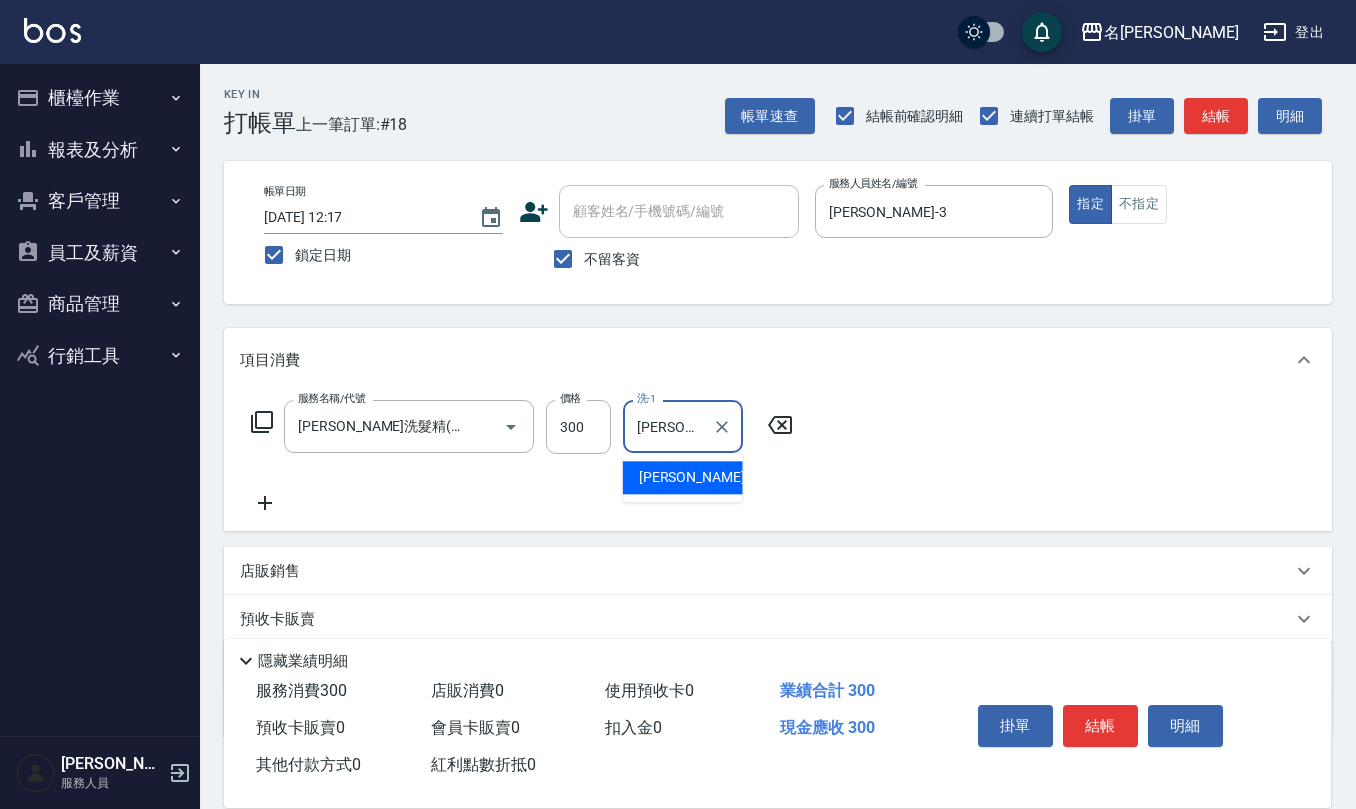 type on "[PERSON_NAME]-32" 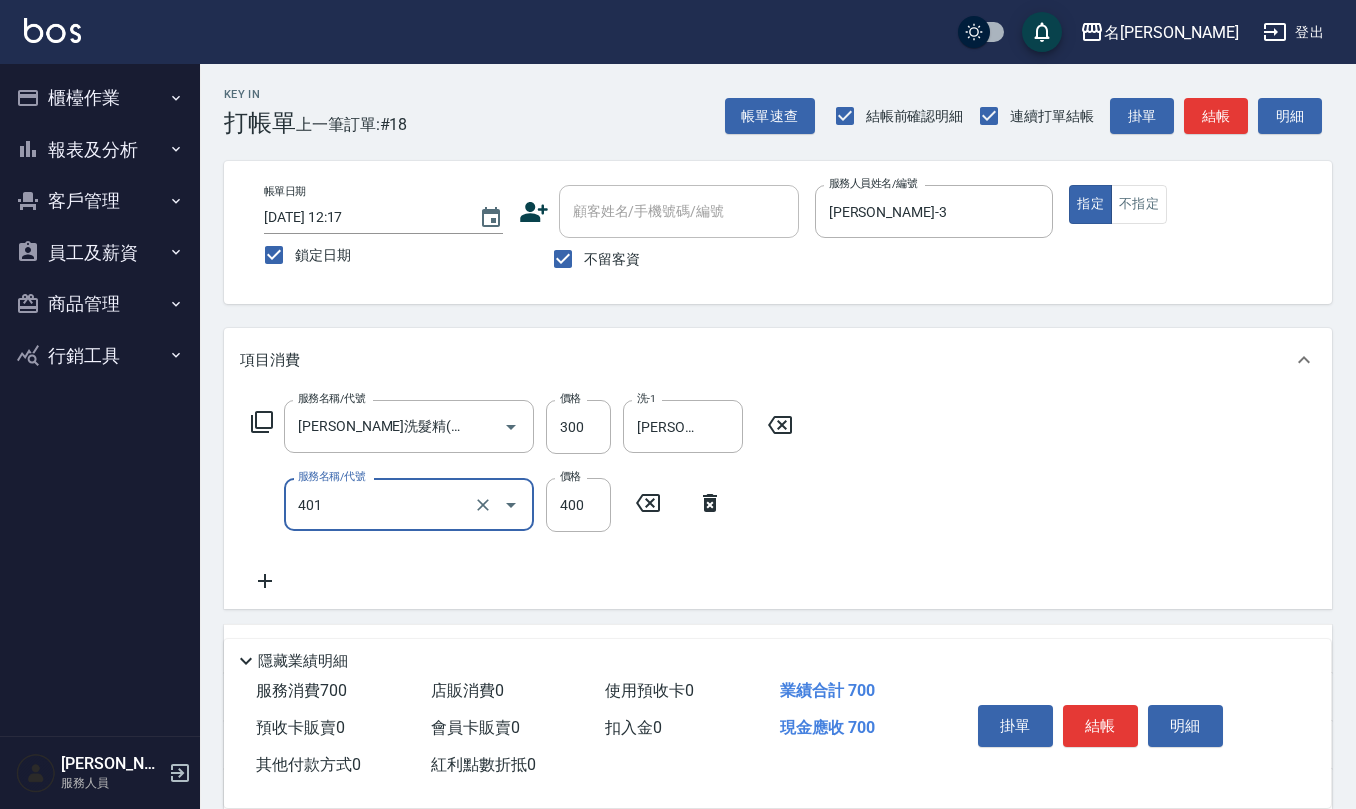 type on "剪髮(401)" 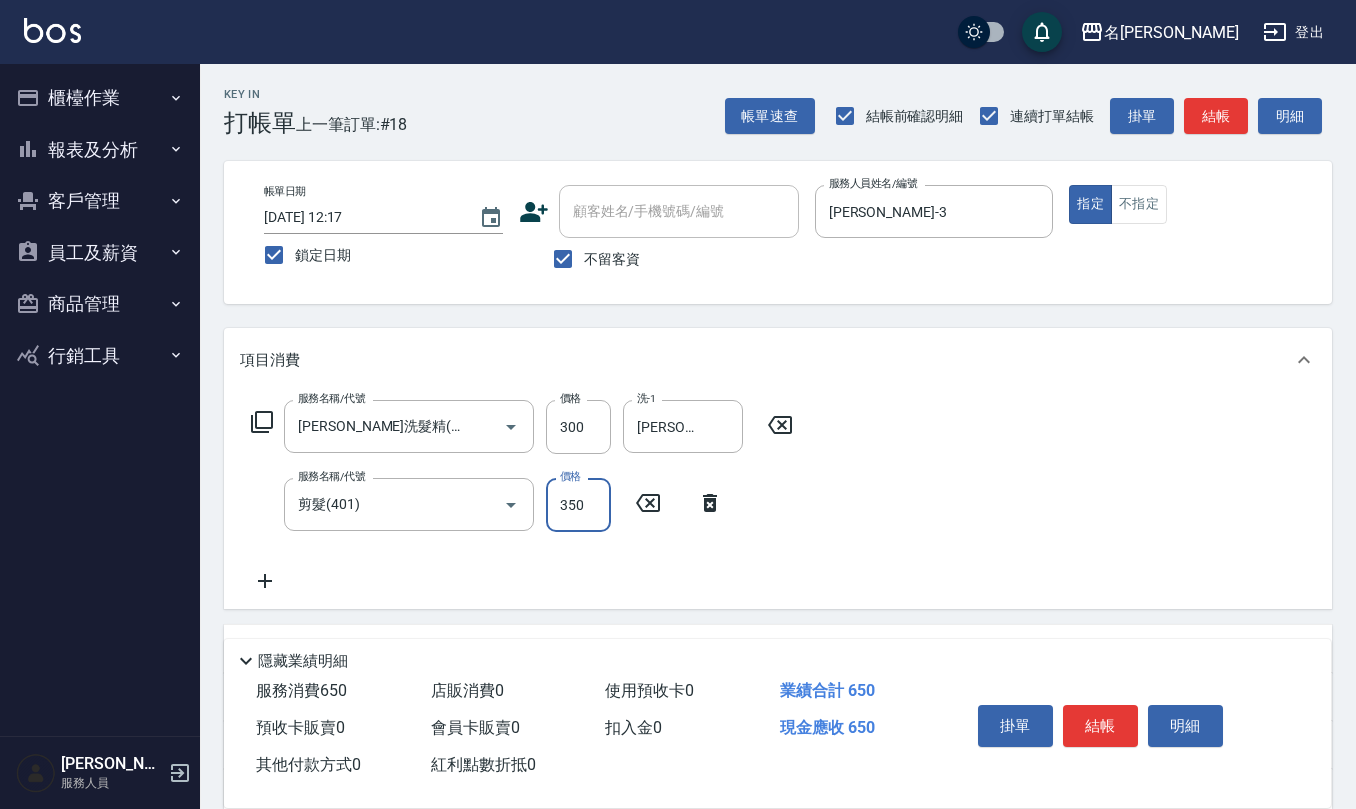 type on "350" 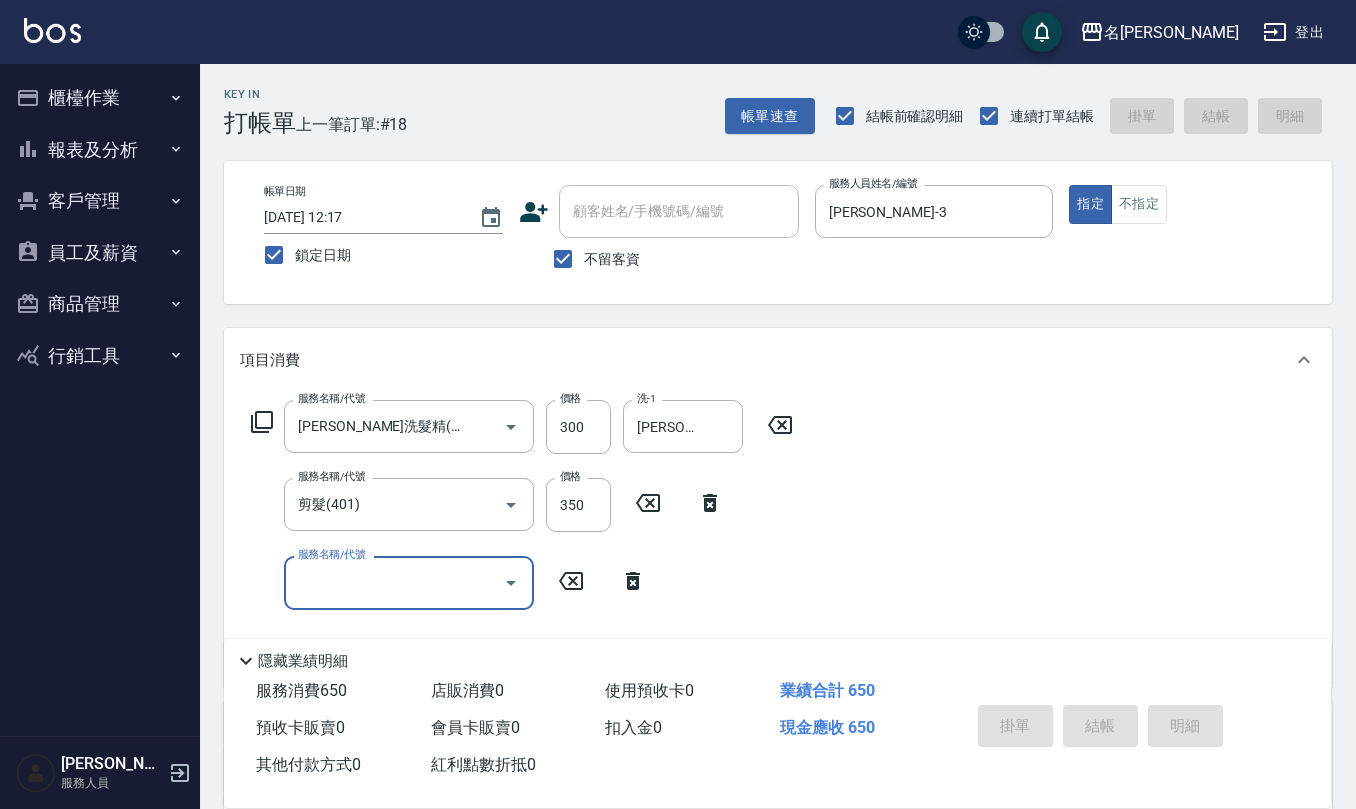 type 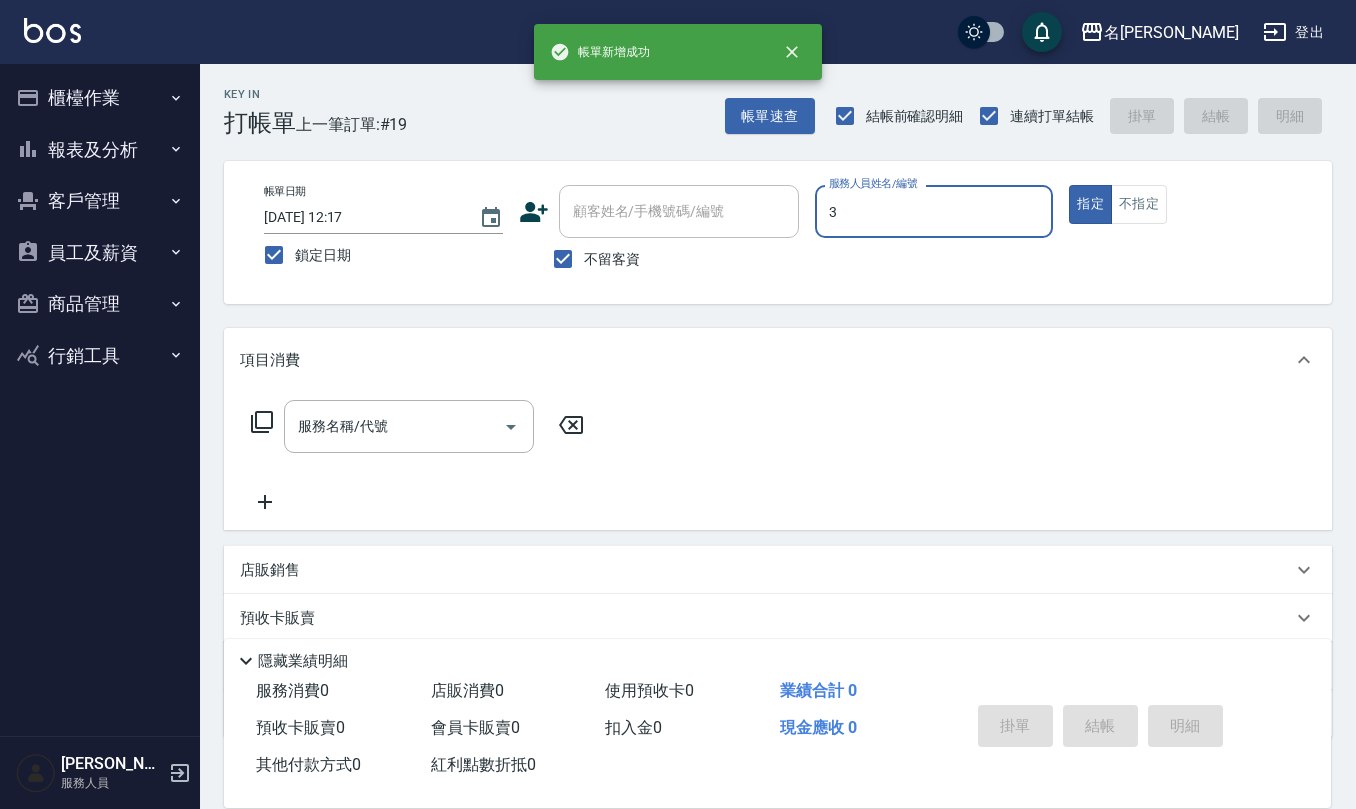 type on "[PERSON_NAME]-3" 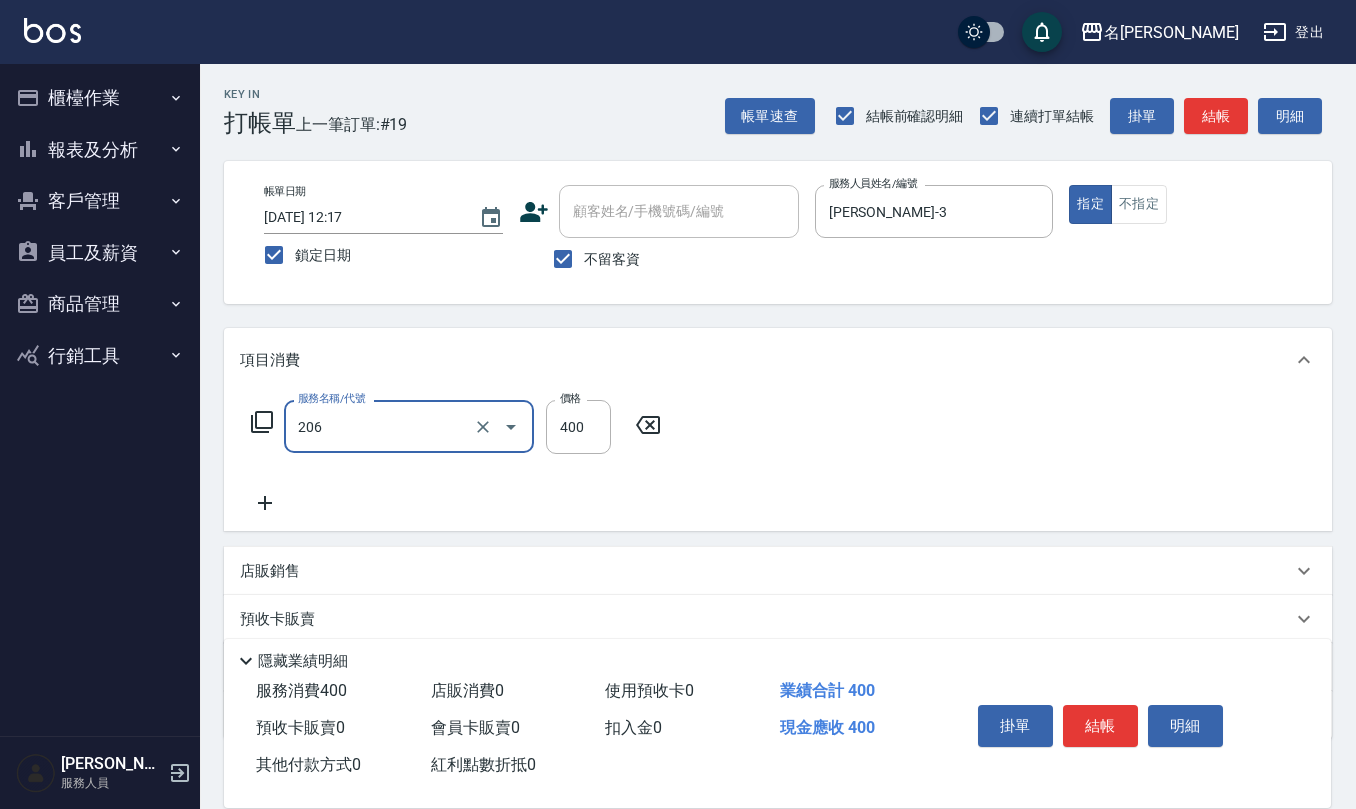 type on "健康洗(206)" 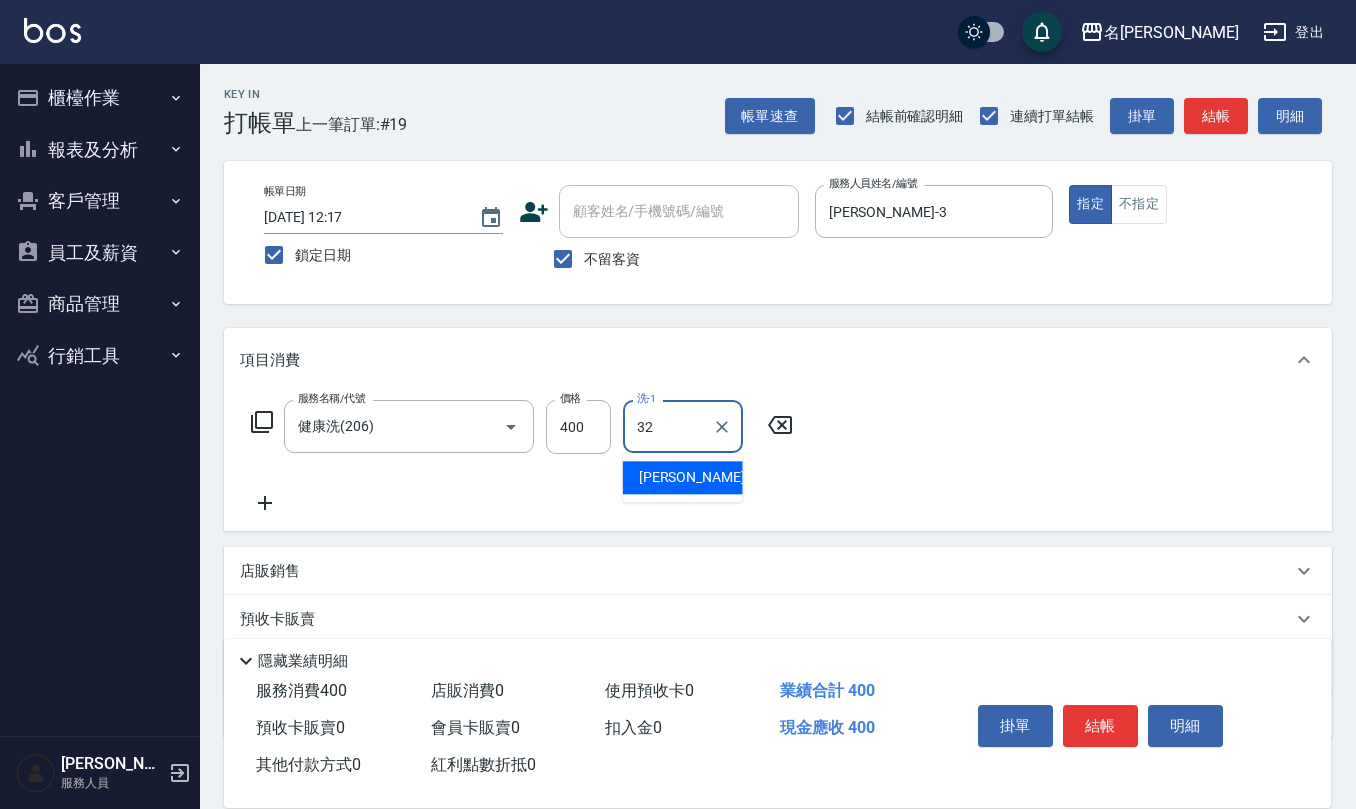 type on "[PERSON_NAME]-32" 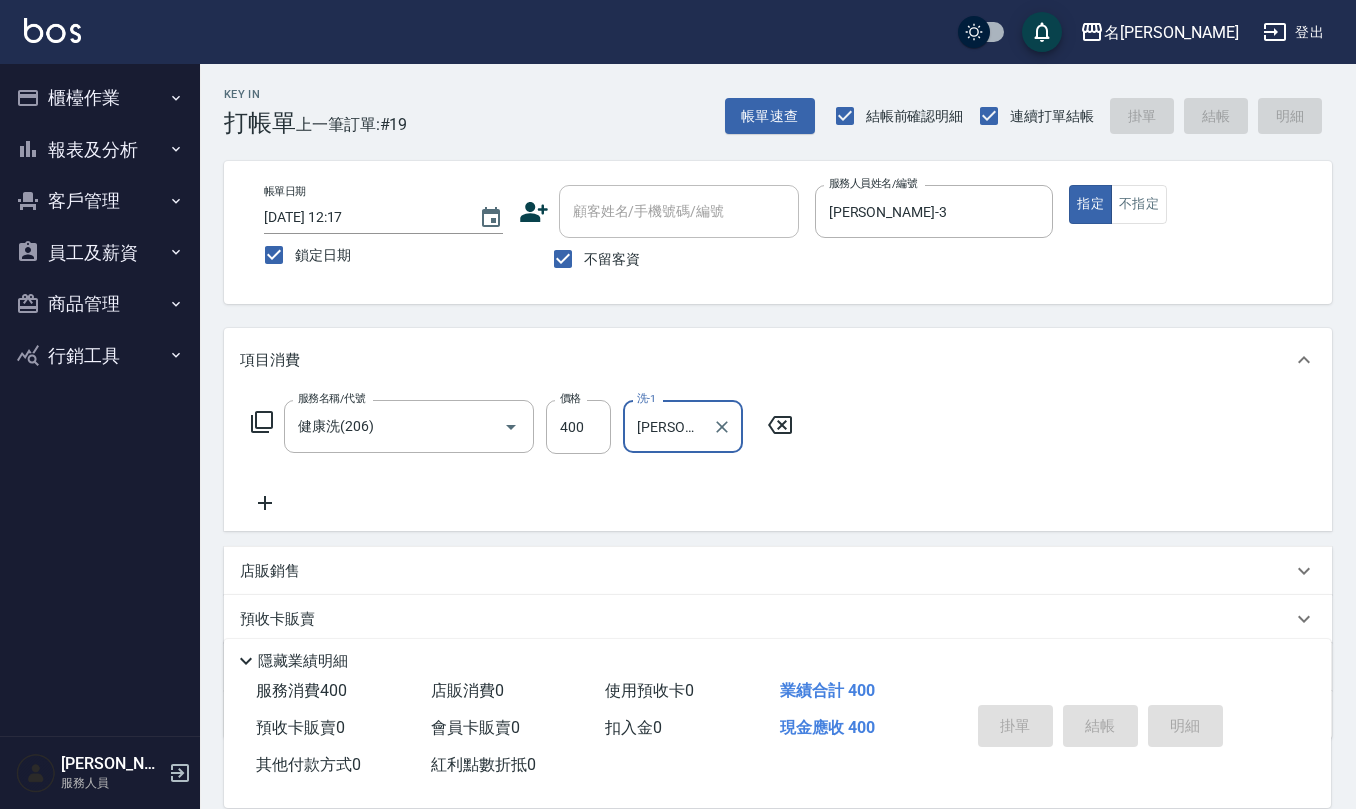 type 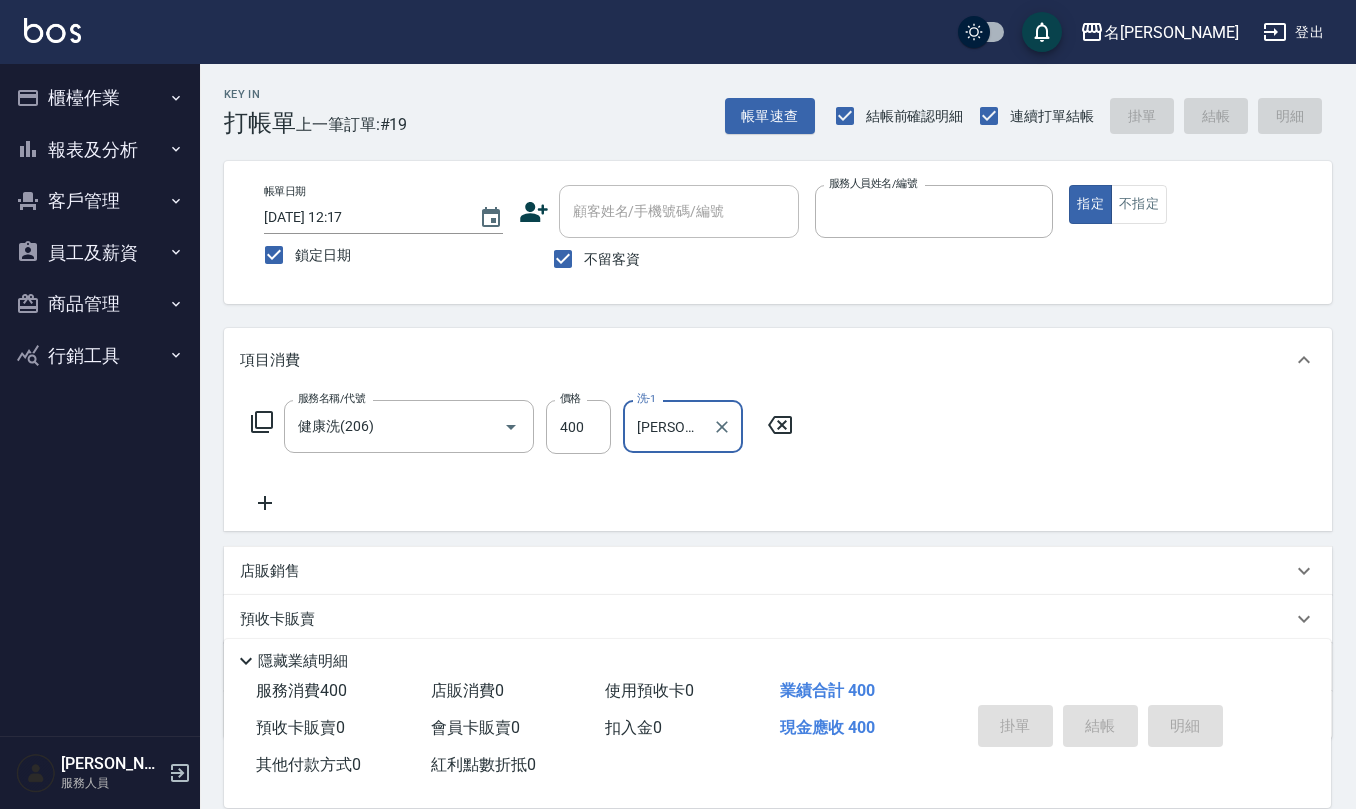 type 